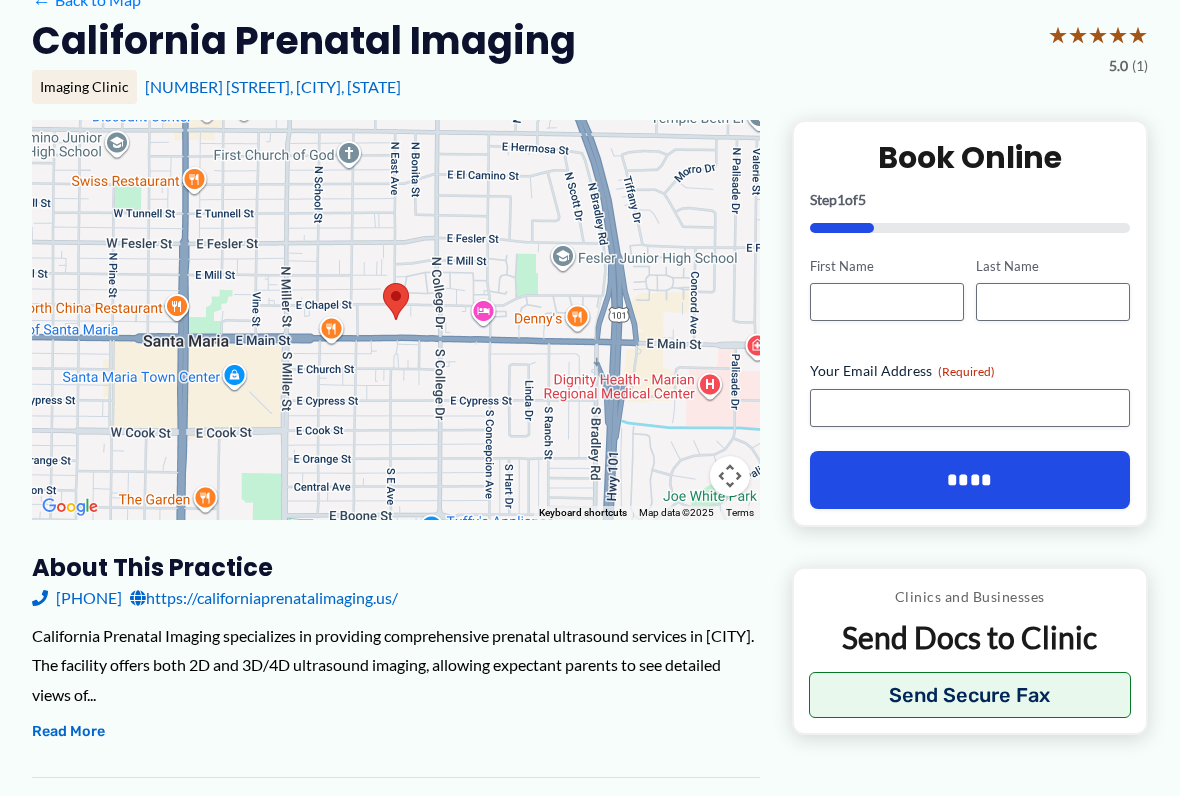 scroll, scrollTop: 175, scrollLeft: 0, axis: vertical 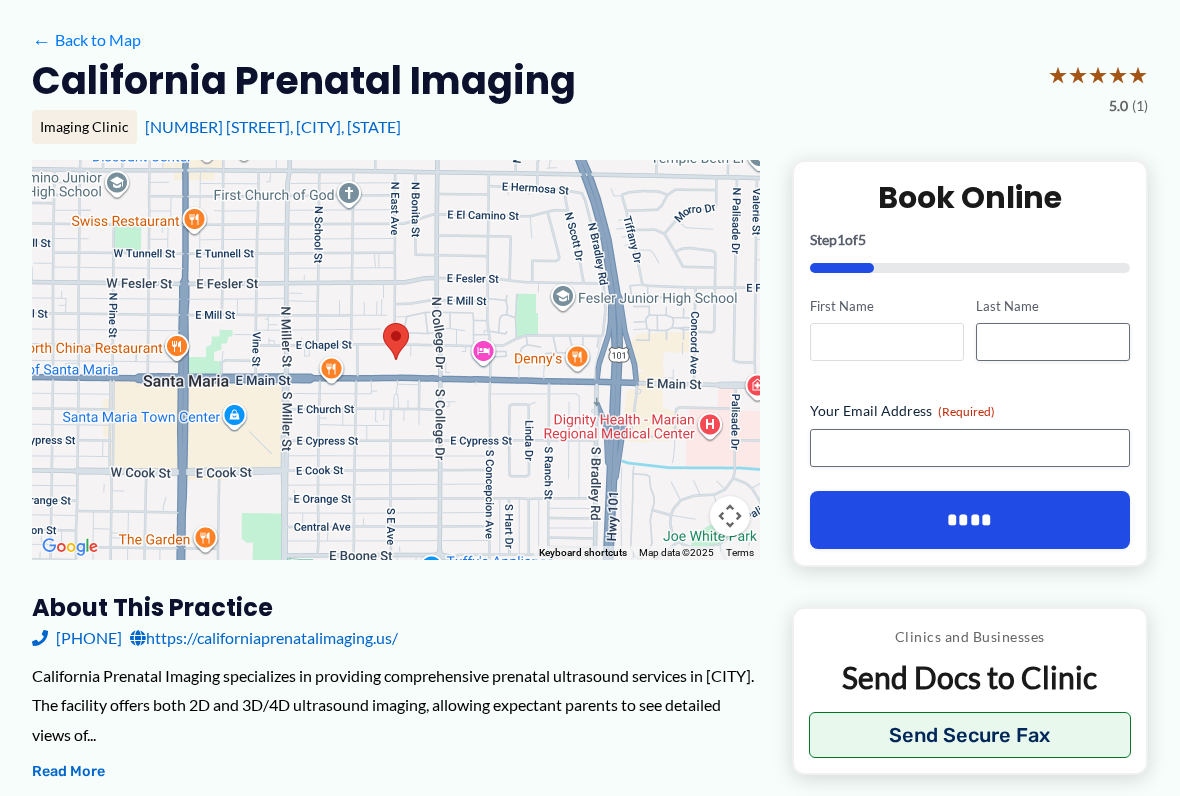 click on "First Name" at bounding box center [887, 342] 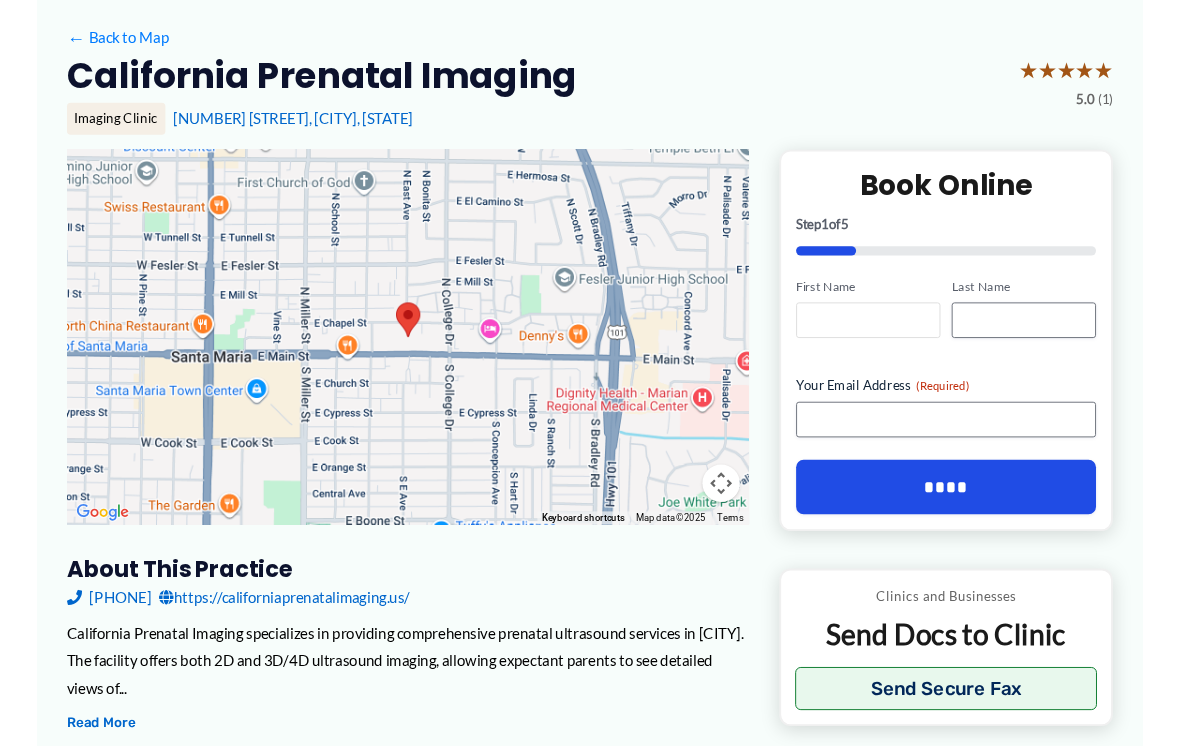 scroll, scrollTop: 131, scrollLeft: 0, axis: vertical 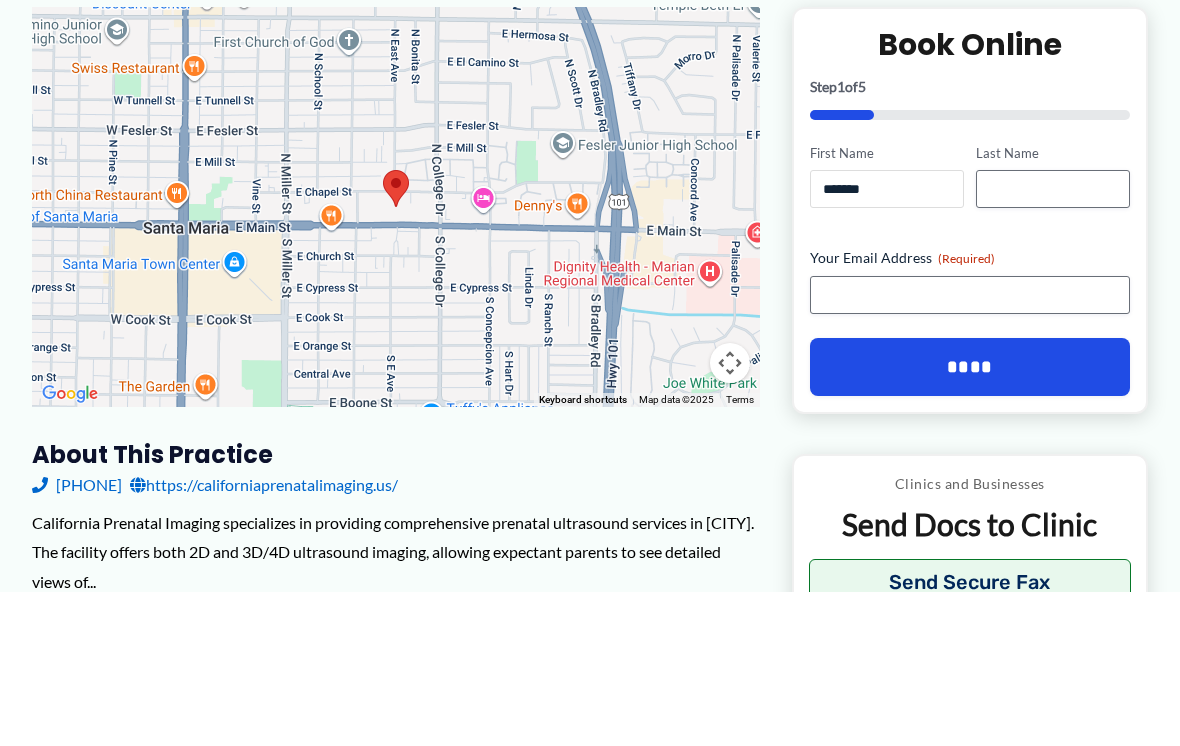 type on "*******" 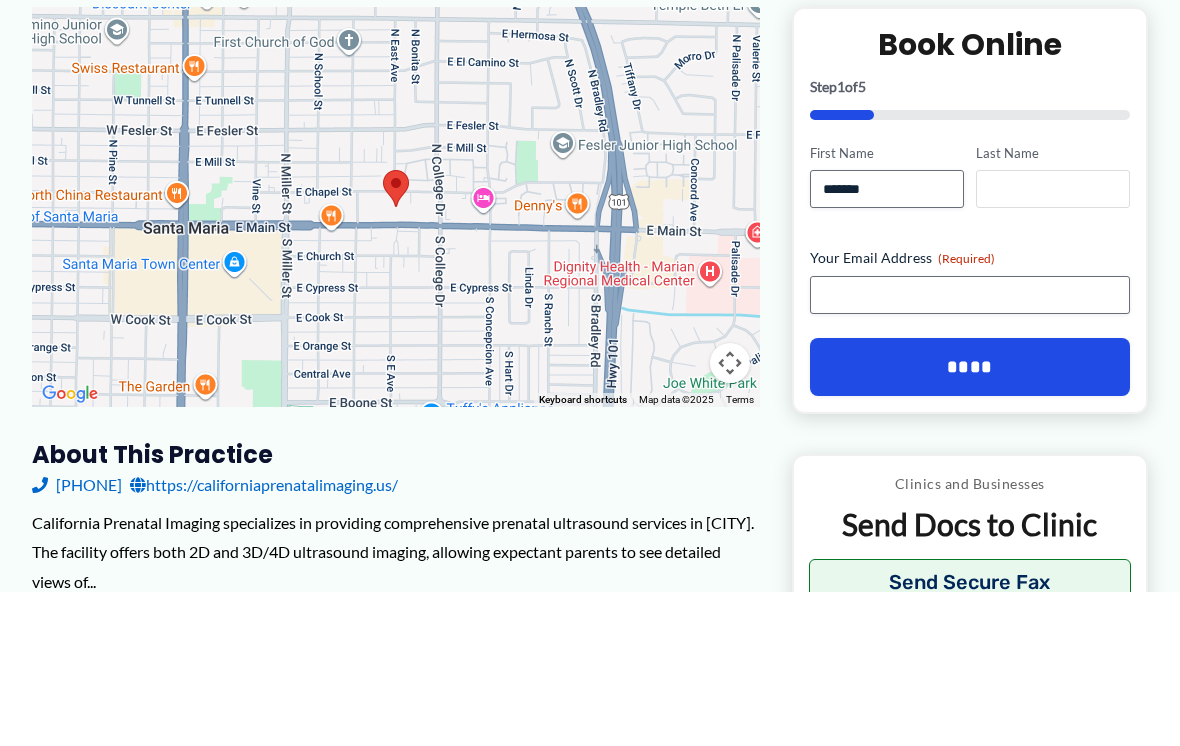 click on "Last Name" at bounding box center [1053, 343] 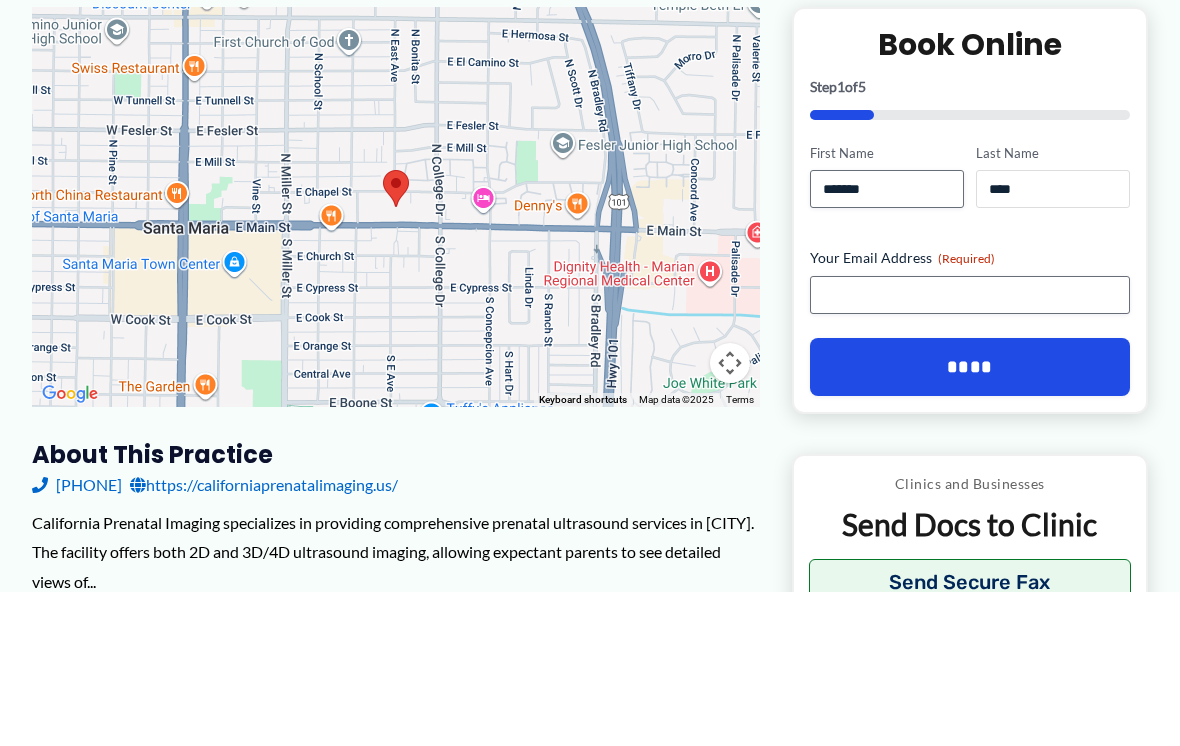 type on "****" 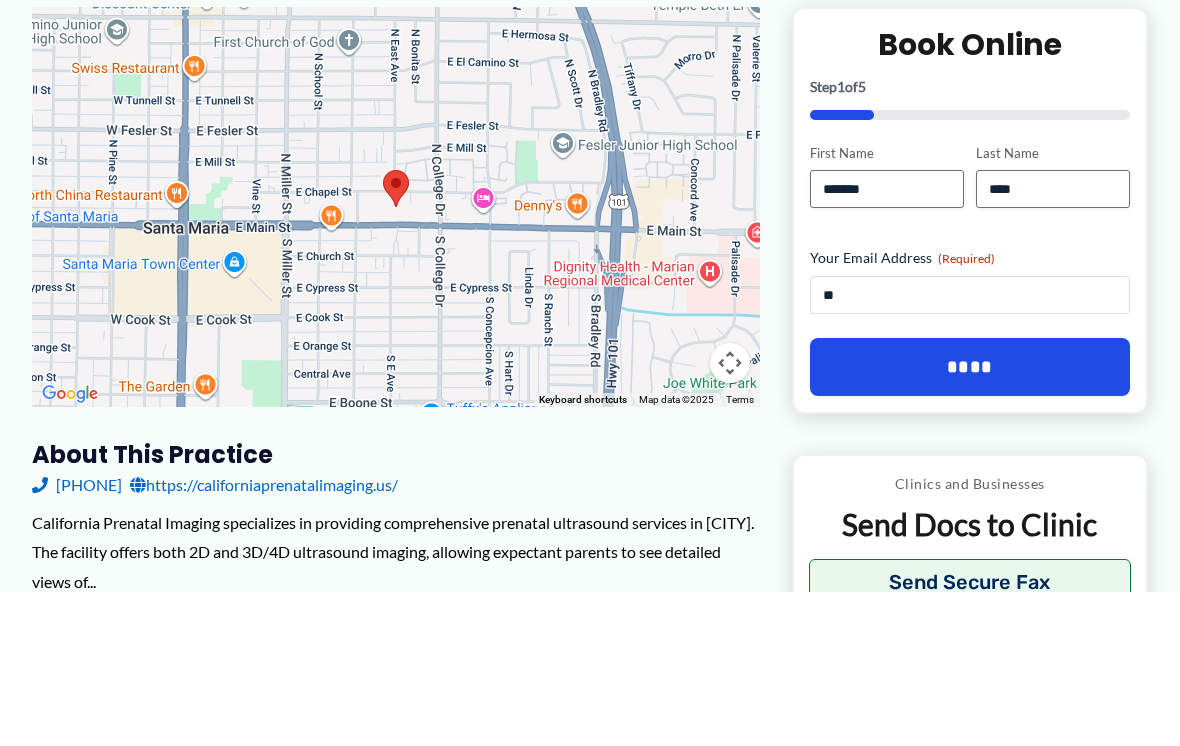 type on "*" 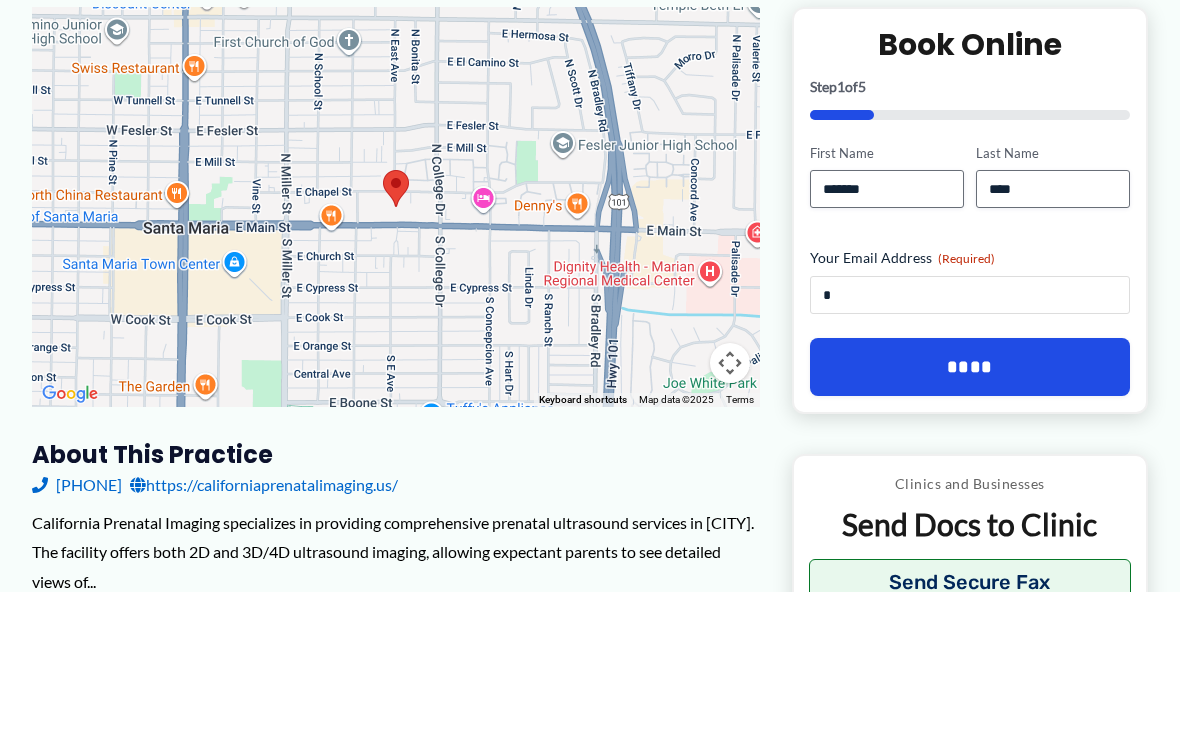type 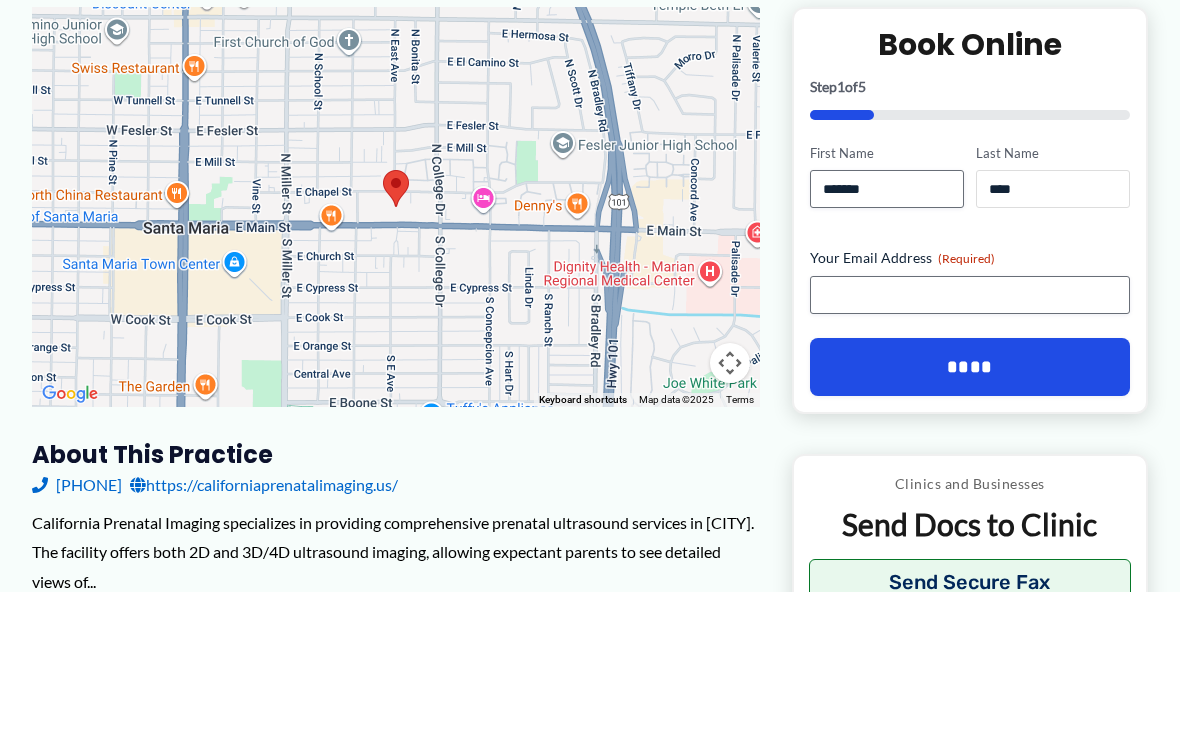 click on "****" at bounding box center [1053, 343] 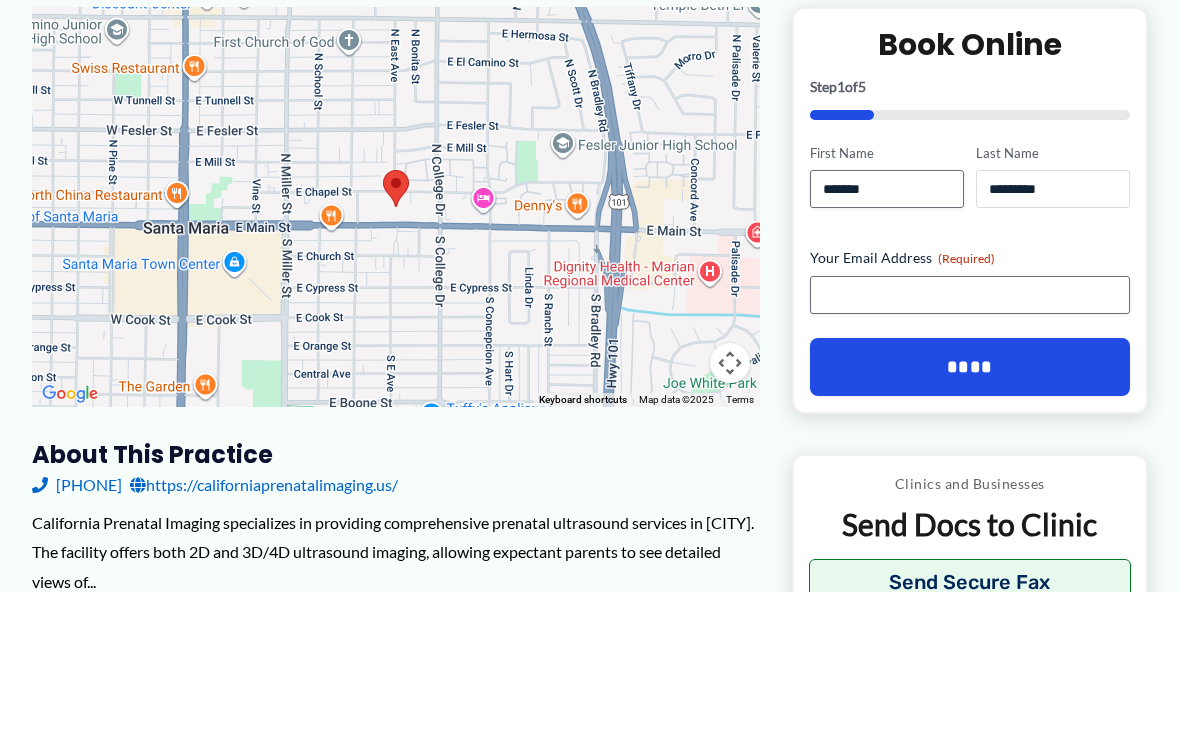 type on "*********" 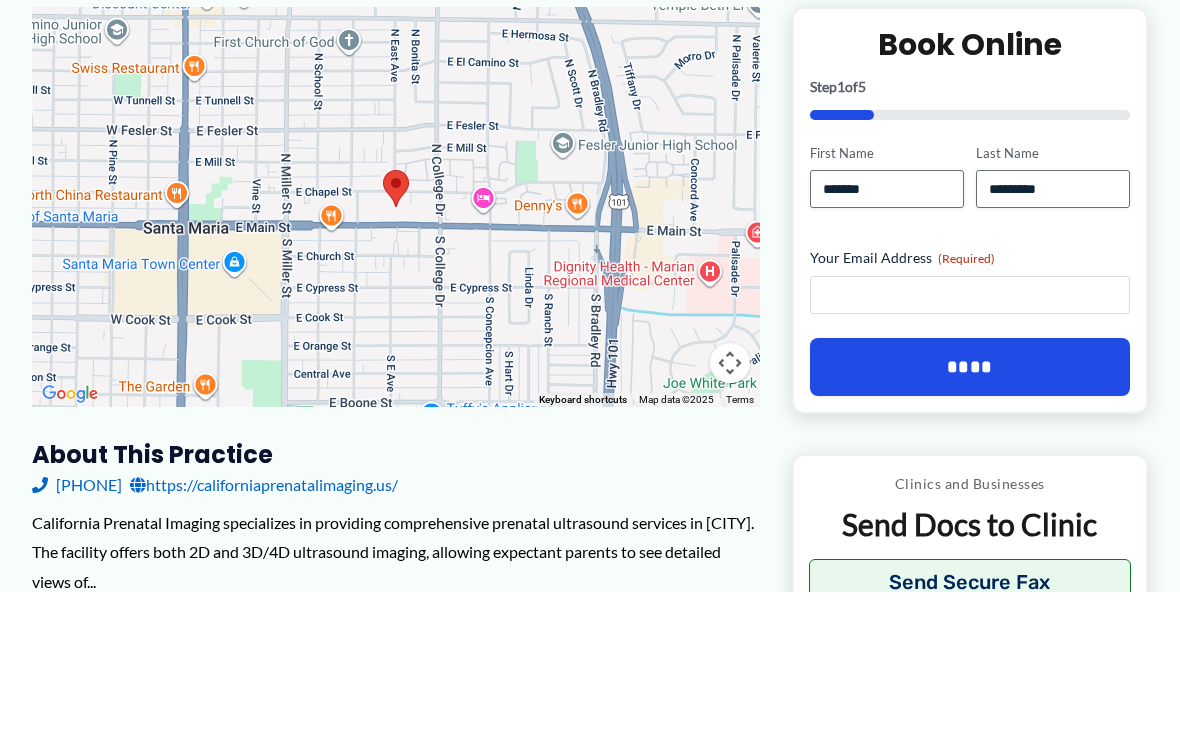 click on "Your Email Address (Required)" at bounding box center [970, 449] 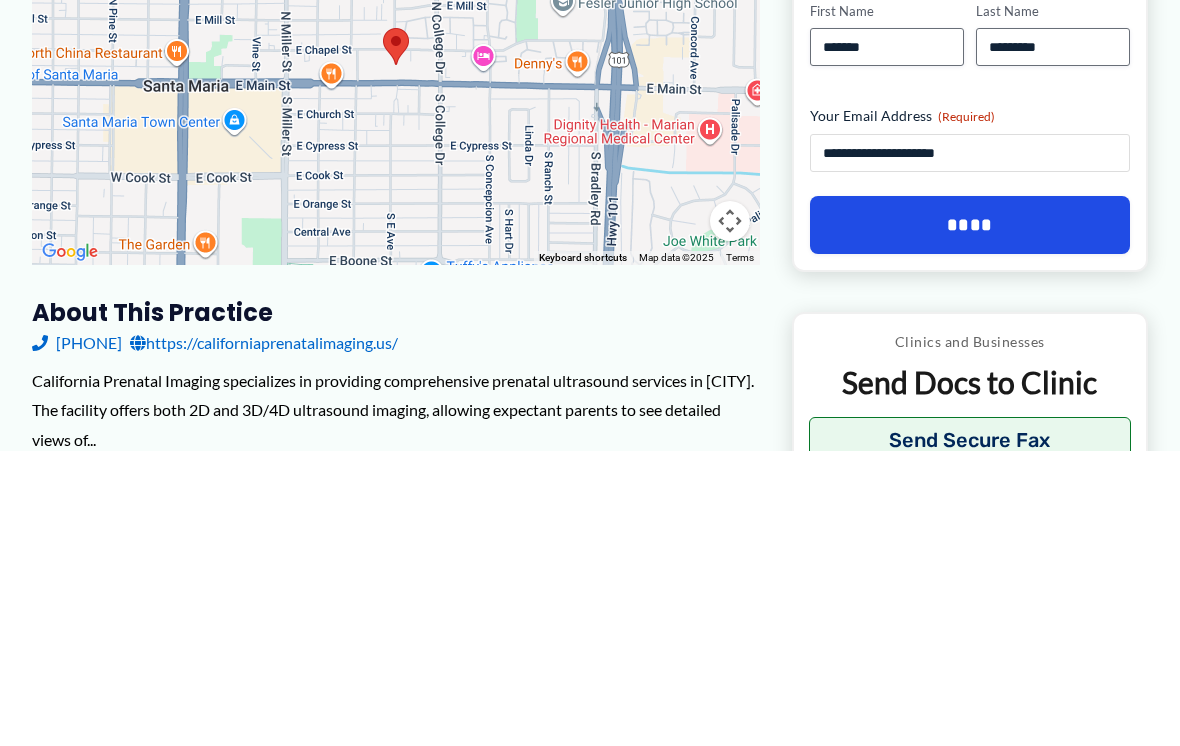 type on "**********" 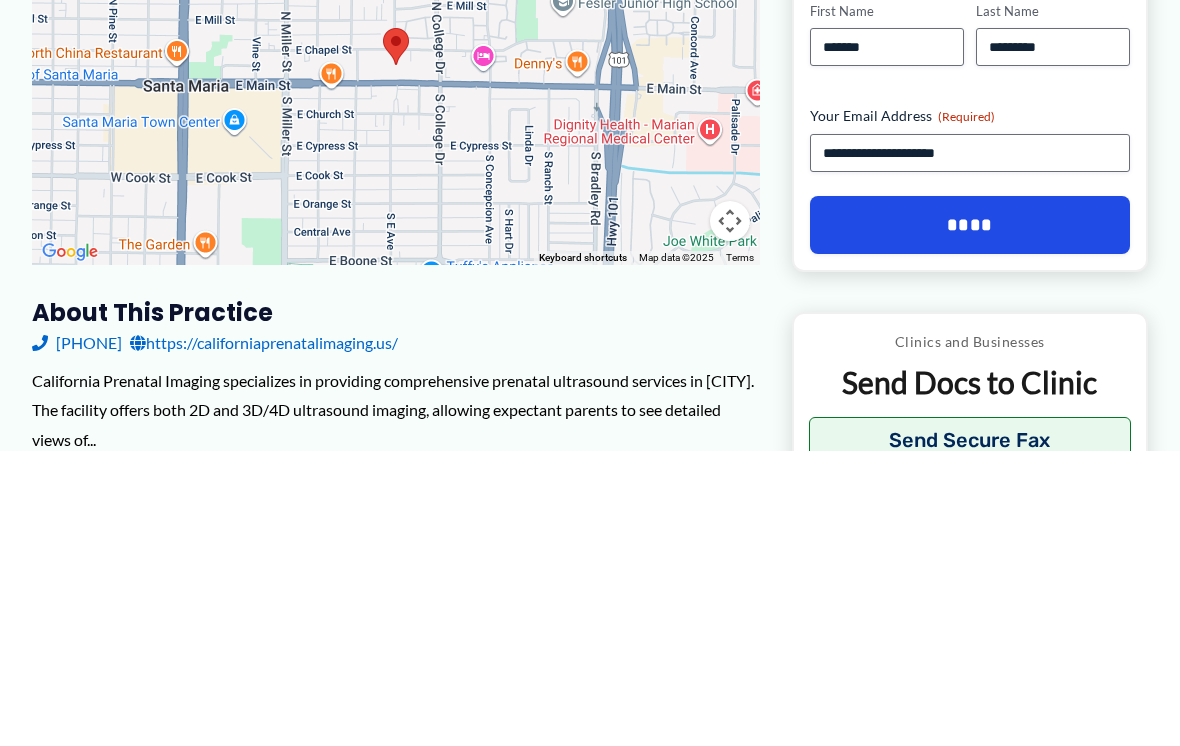 click on "****" at bounding box center (970, 521) 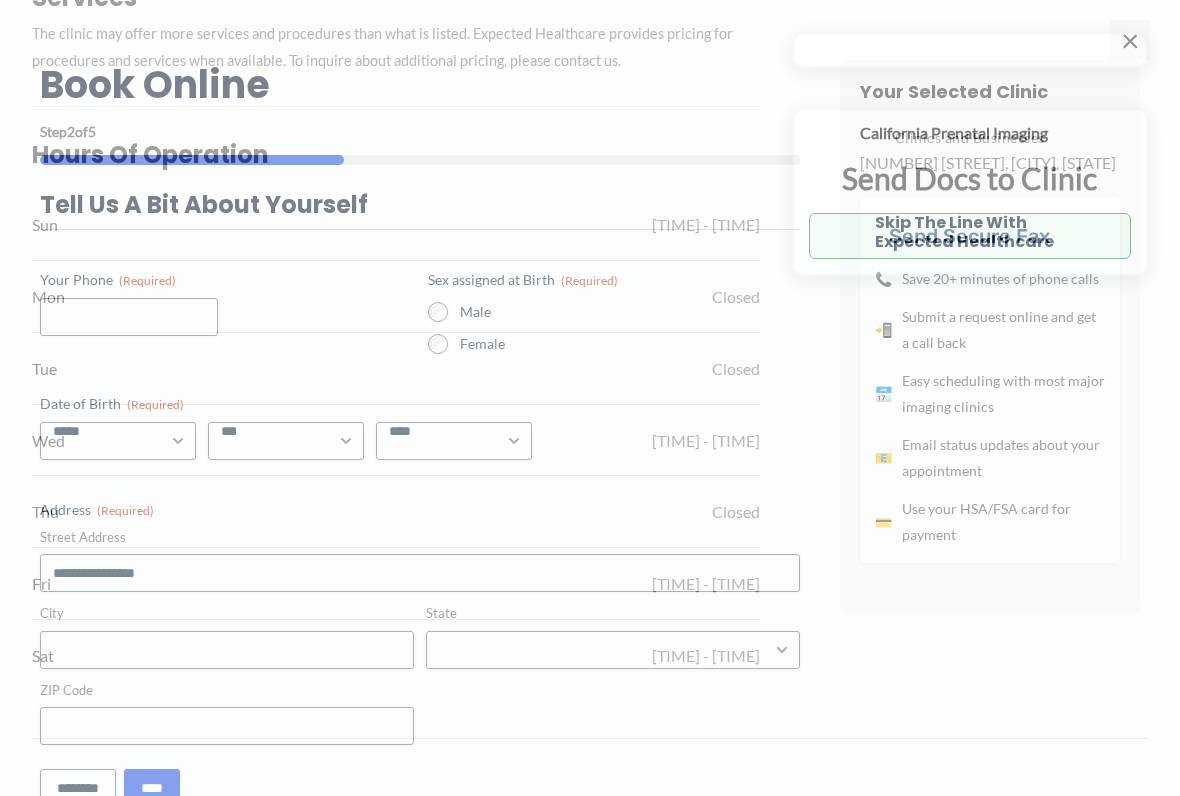 scroll, scrollTop: 1001, scrollLeft: 0, axis: vertical 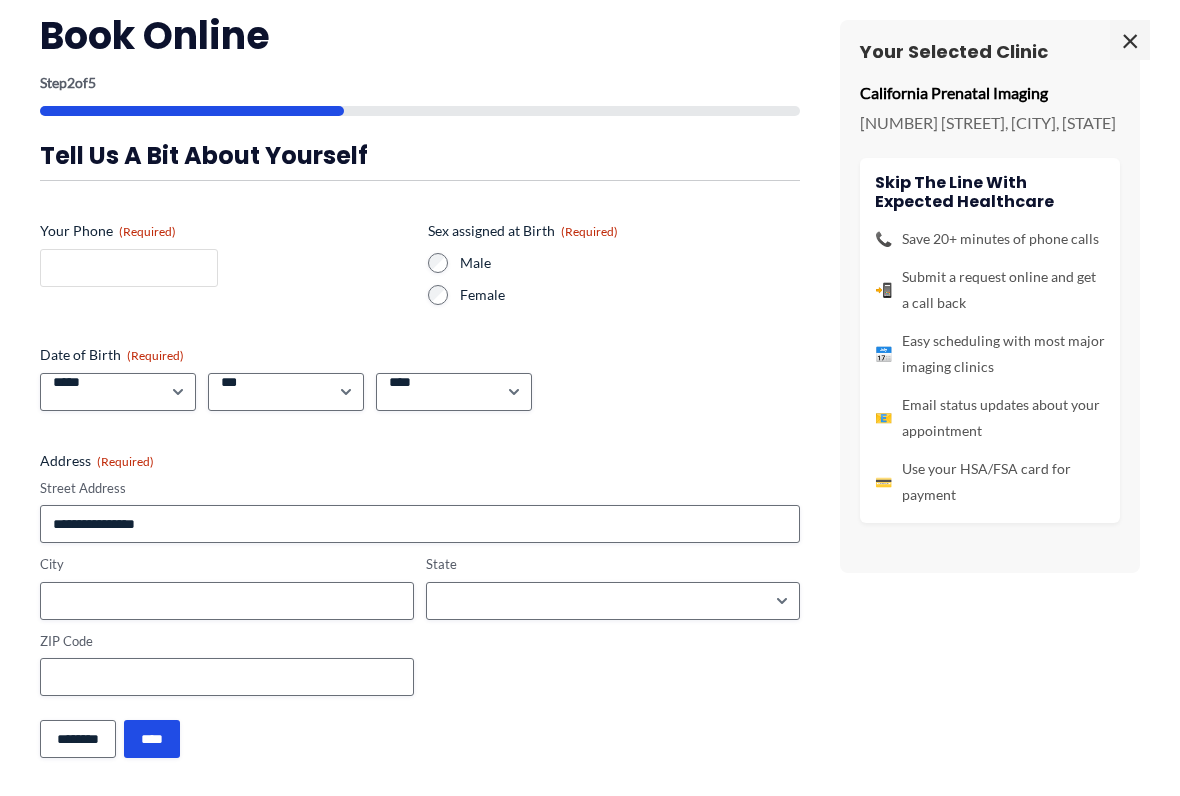 click on "Your Phone (Required)" at bounding box center (129, 268) 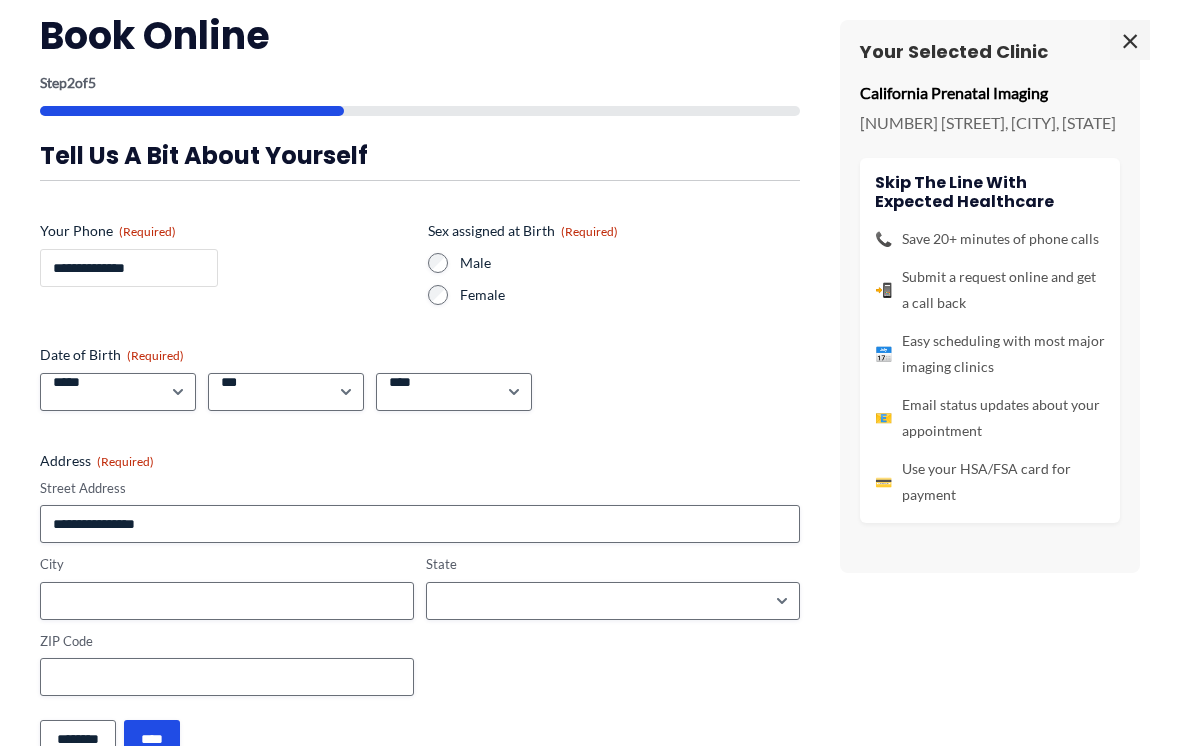 type on "**********" 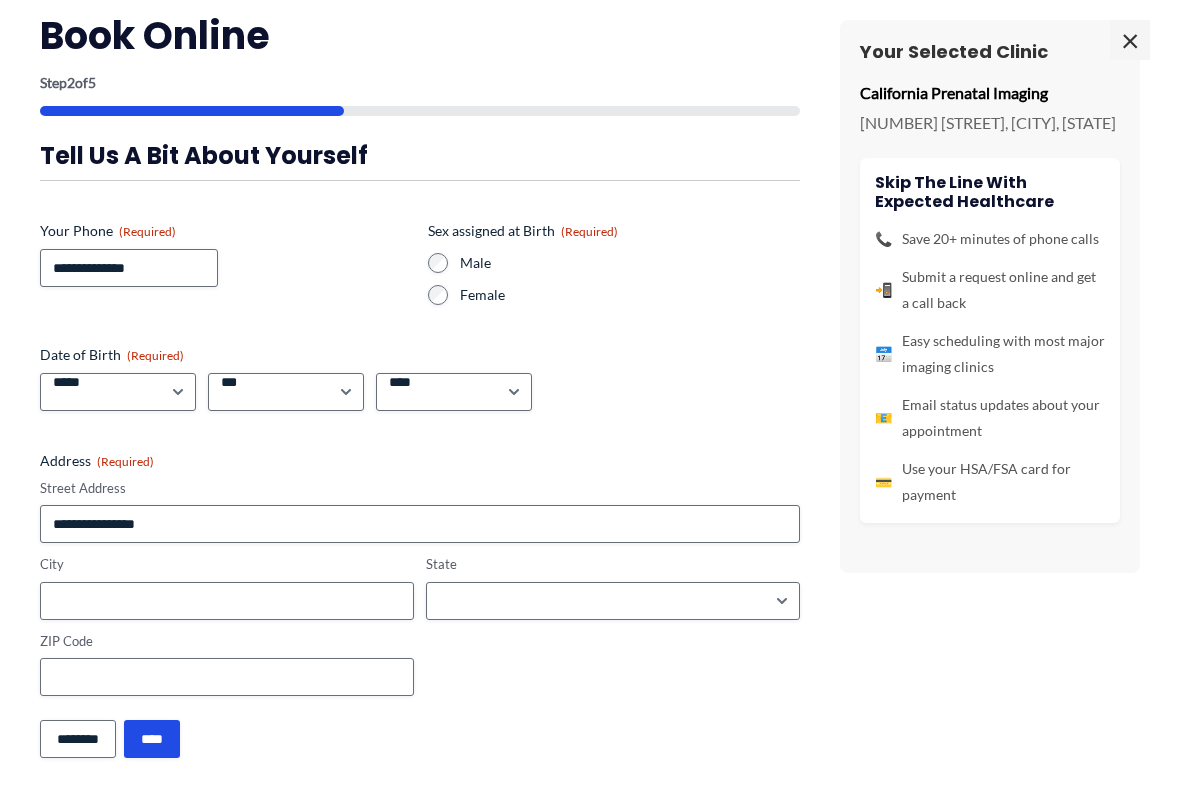 click on "***** * * * * * * * * * ** ** **" at bounding box center (118, 392) 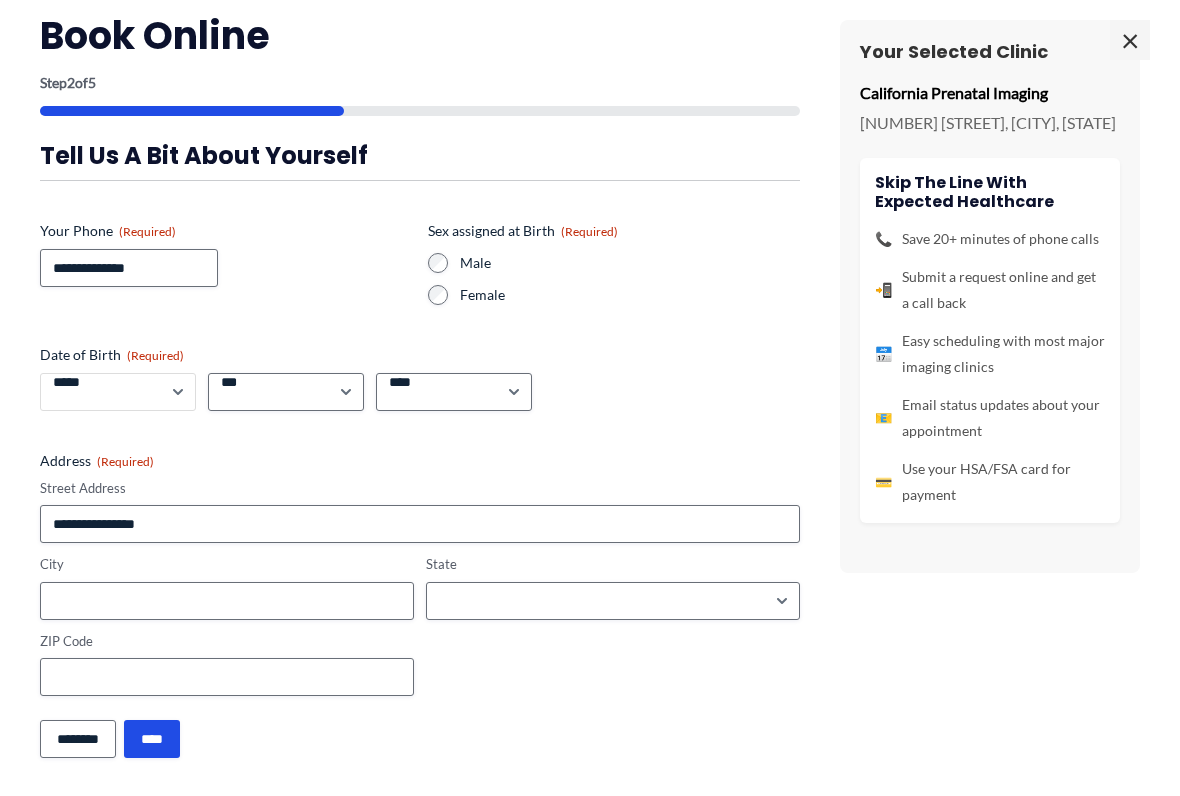 select on "*" 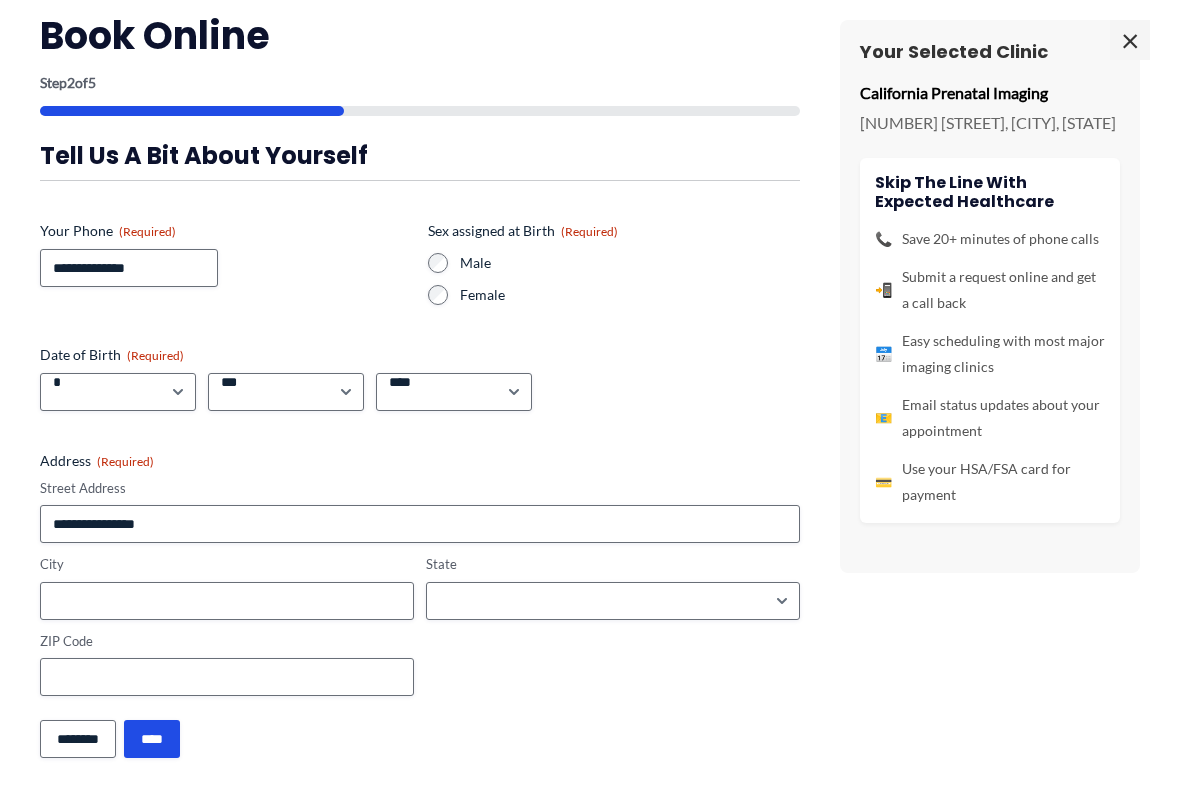 click on "*** * * * * * * * * * ** ** ** ** ** ** ** ** ** ** ** ** ** ** ** ** ** ** ** ** ** **" at bounding box center (286, 392) 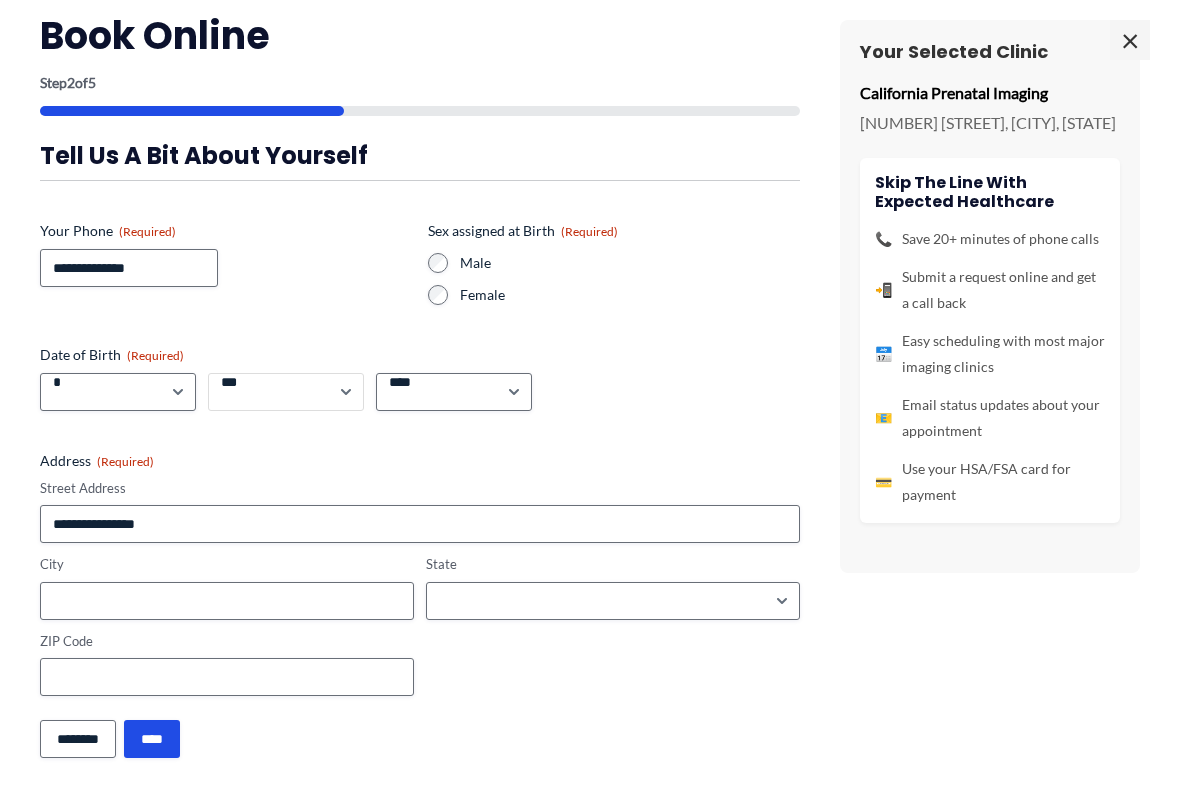 select on "**" 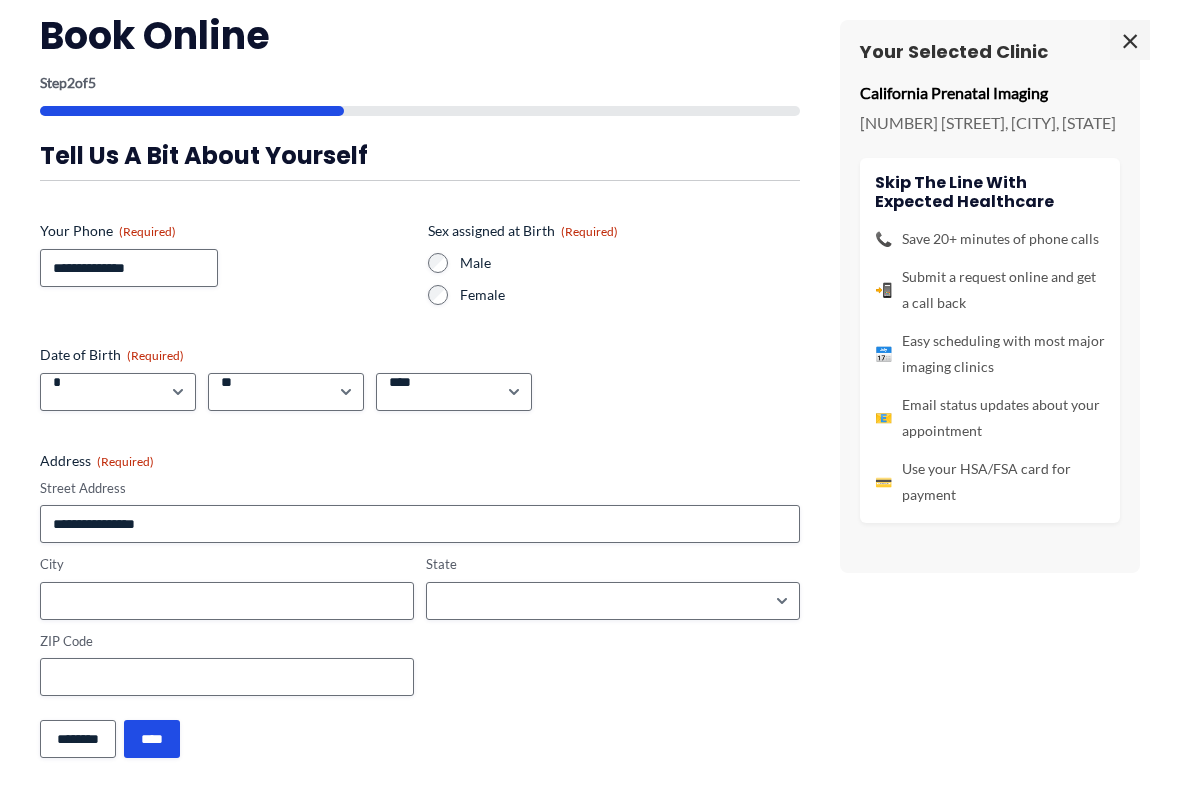 click on "**** **** **** **** **** **** **** **** **** **** **** **** **** **** **** **** **** **** **** **** **** **** **** **** **** **** **** **** **** **** **** **** **** **** **** **** **** **** **** **** **** **** **** **** **** **** **** **** **** **** **** **** **** **** **** **** **** **** **** **** **** **** **** **** **** **** **** **** **** **** **** **** **** **** **** **** **** **** **** **** **** **** **** **** **** **** **** **** **** **** **** **** **** **** **** **** **** **** **** **** **** **** **** **** **** **** **** ****" at bounding box center [454, 392] 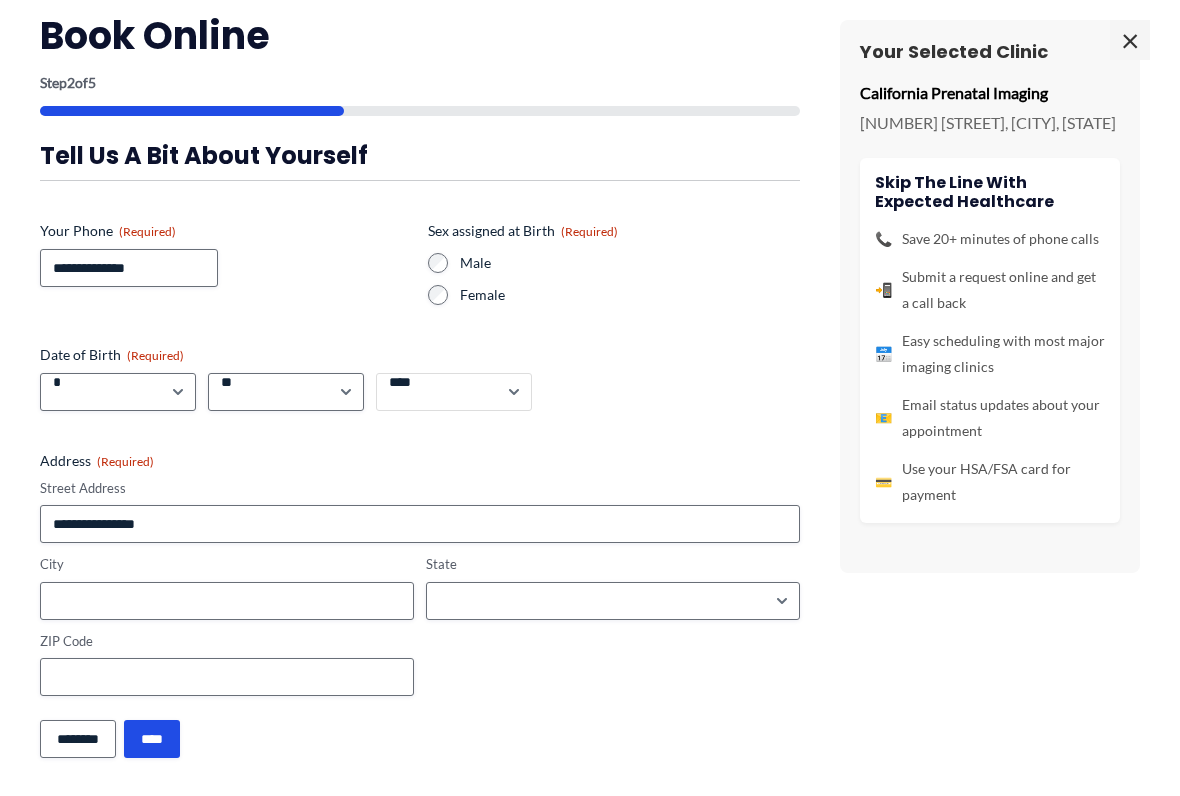 select on "****" 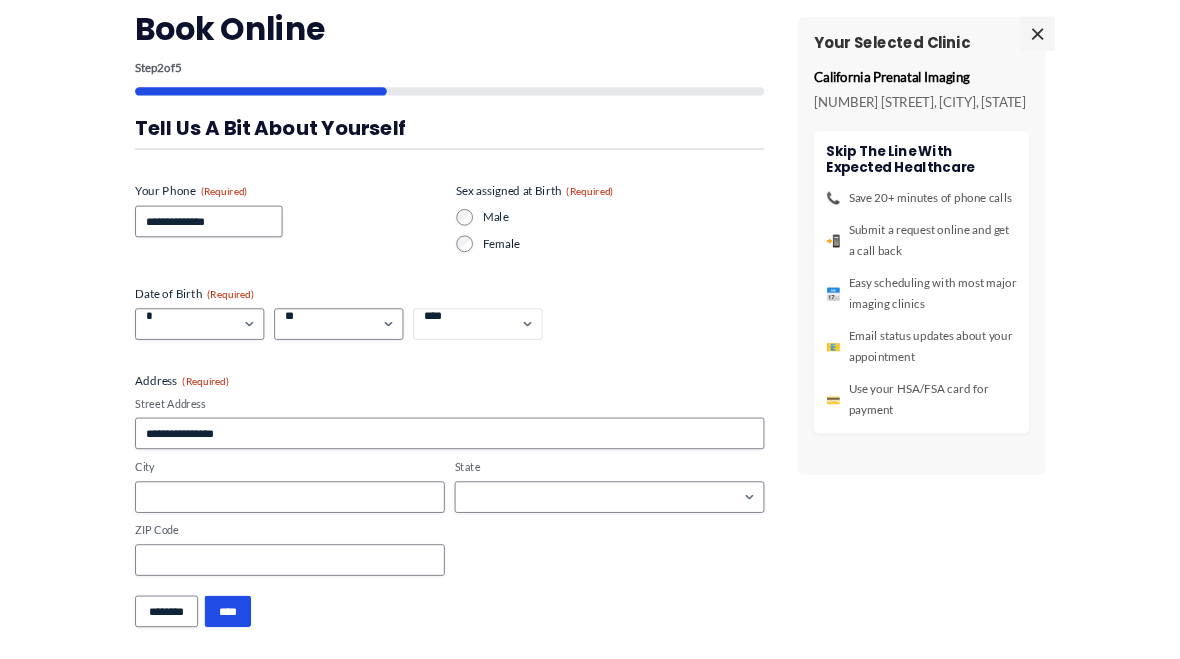 scroll, scrollTop: 1057, scrollLeft: 0, axis: vertical 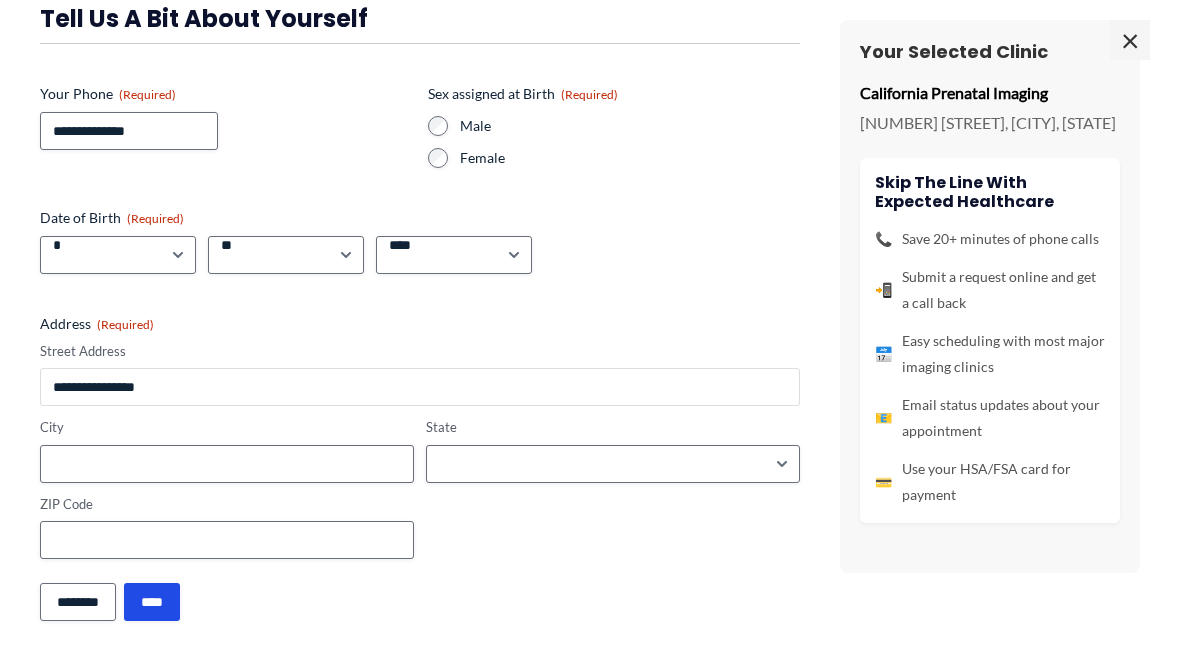 click on "Street Address" at bounding box center [420, 387] 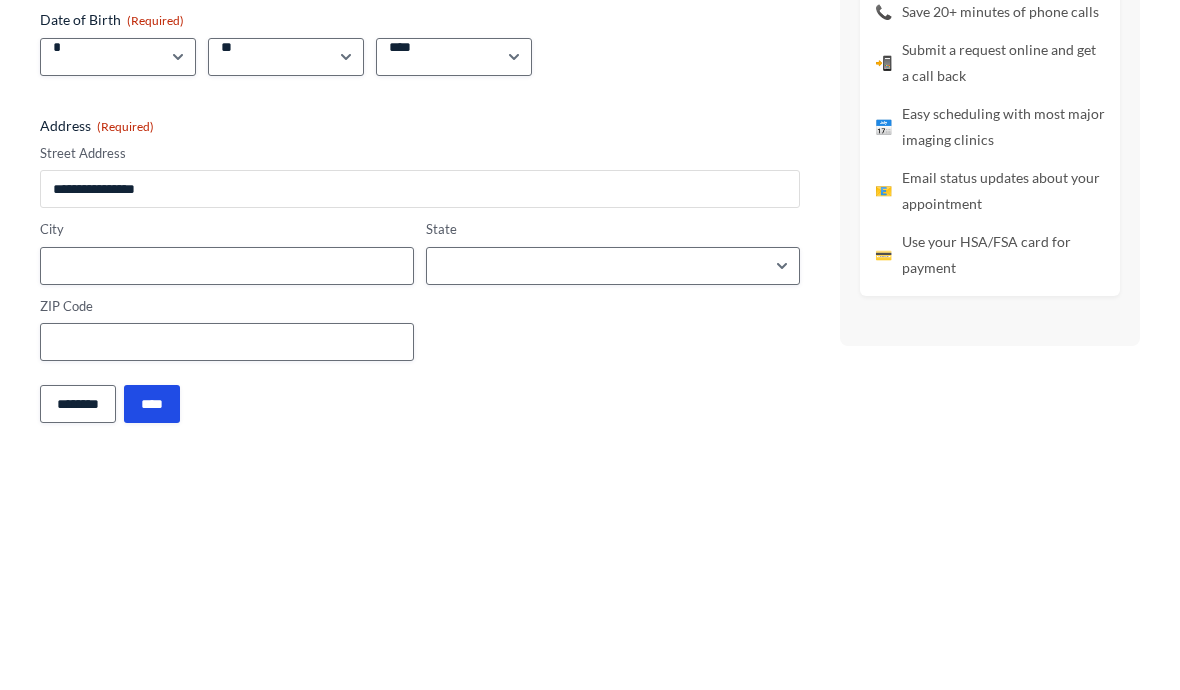 scroll, scrollTop: 155, scrollLeft: 0, axis: vertical 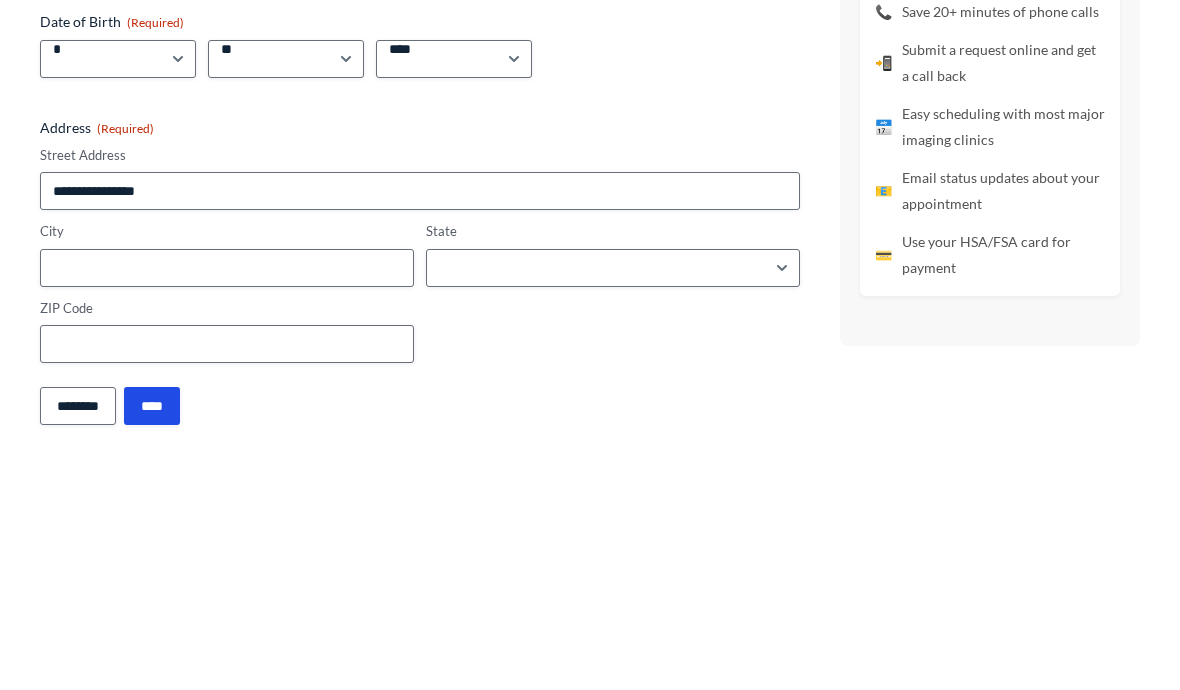 type on "**********" 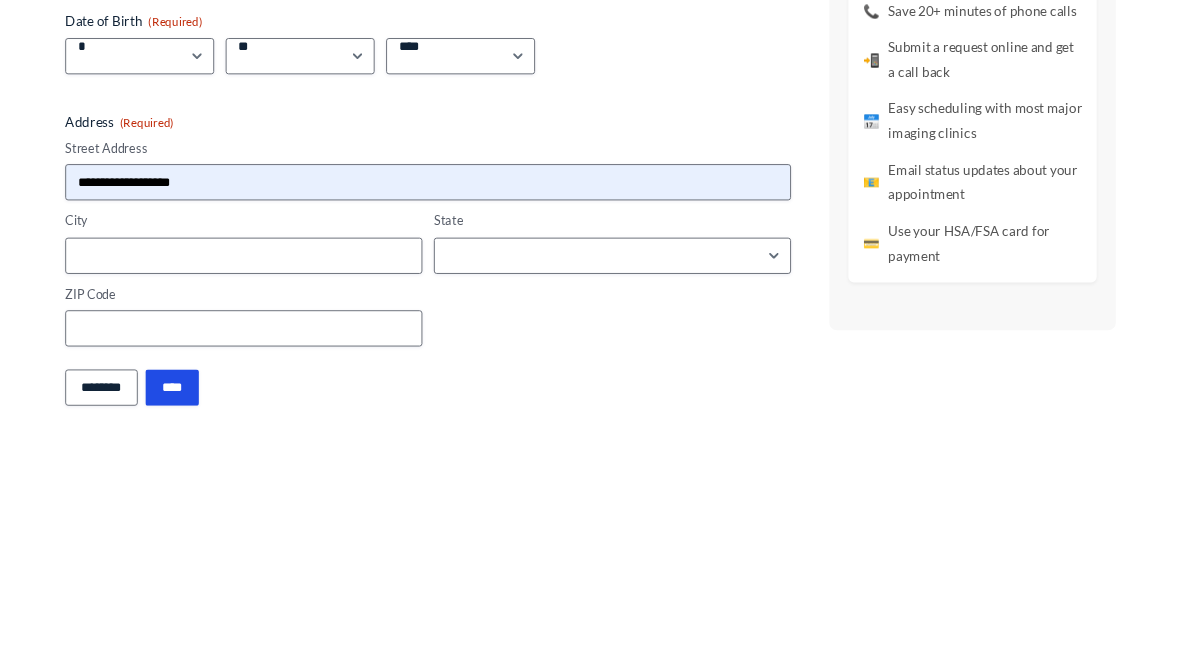 scroll, scrollTop: 1284, scrollLeft: 0, axis: vertical 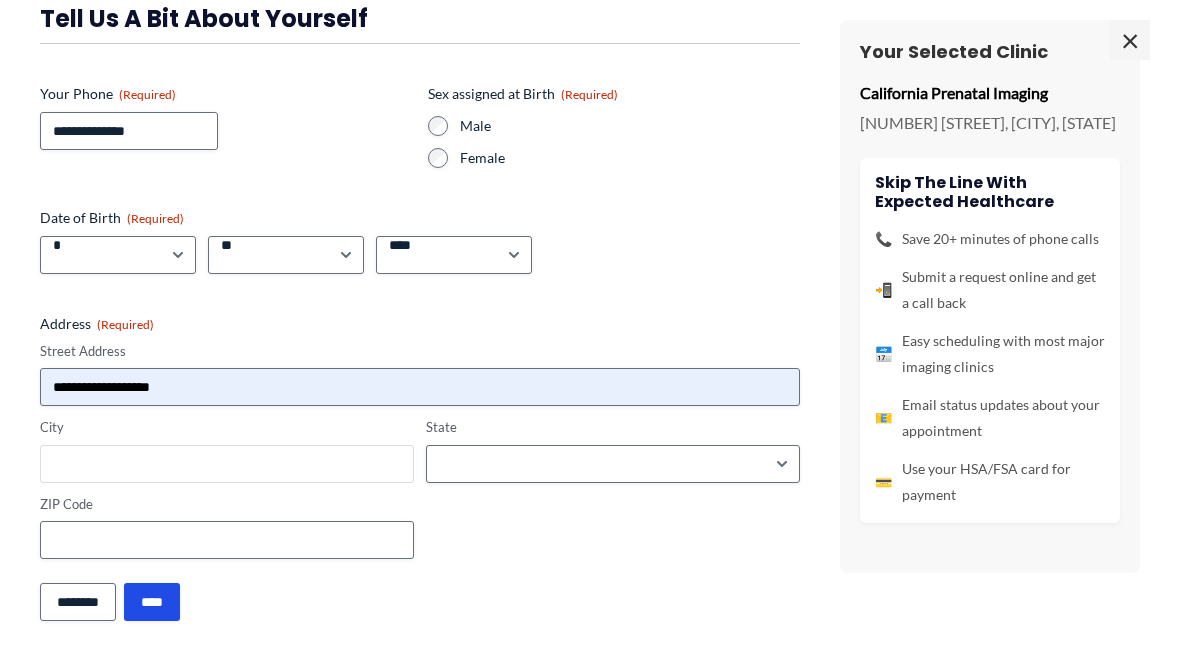 click on "City" at bounding box center (227, 464) 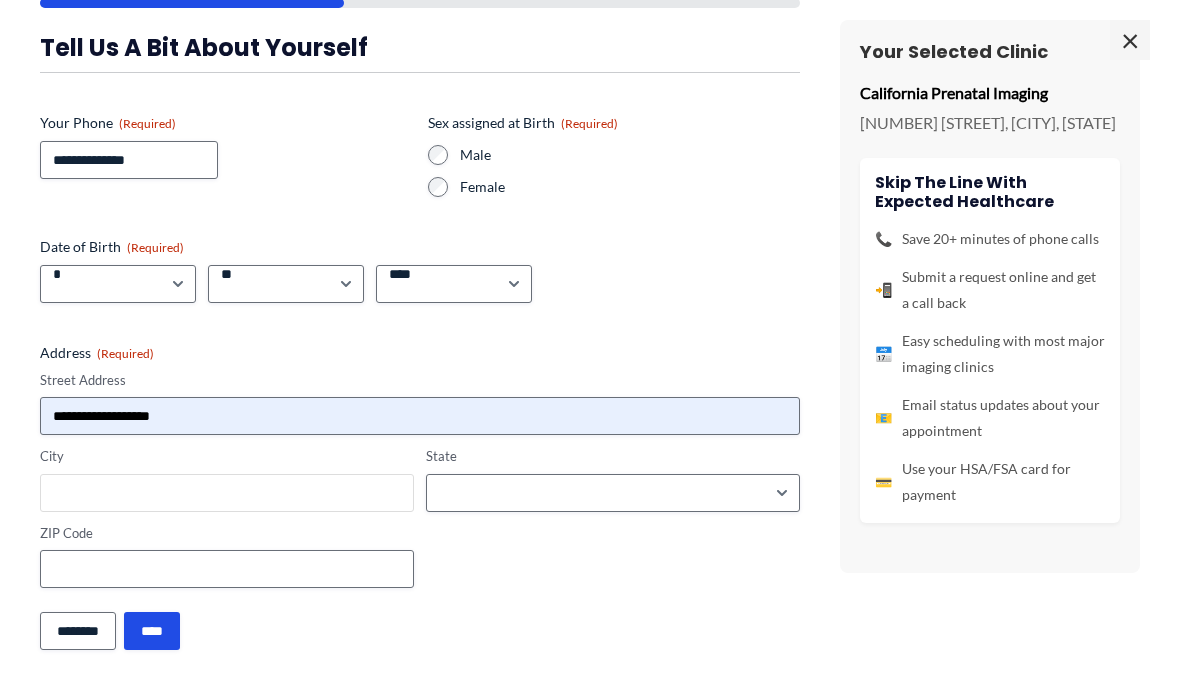 scroll, scrollTop: 155, scrollLeft: 0, axis: vertical 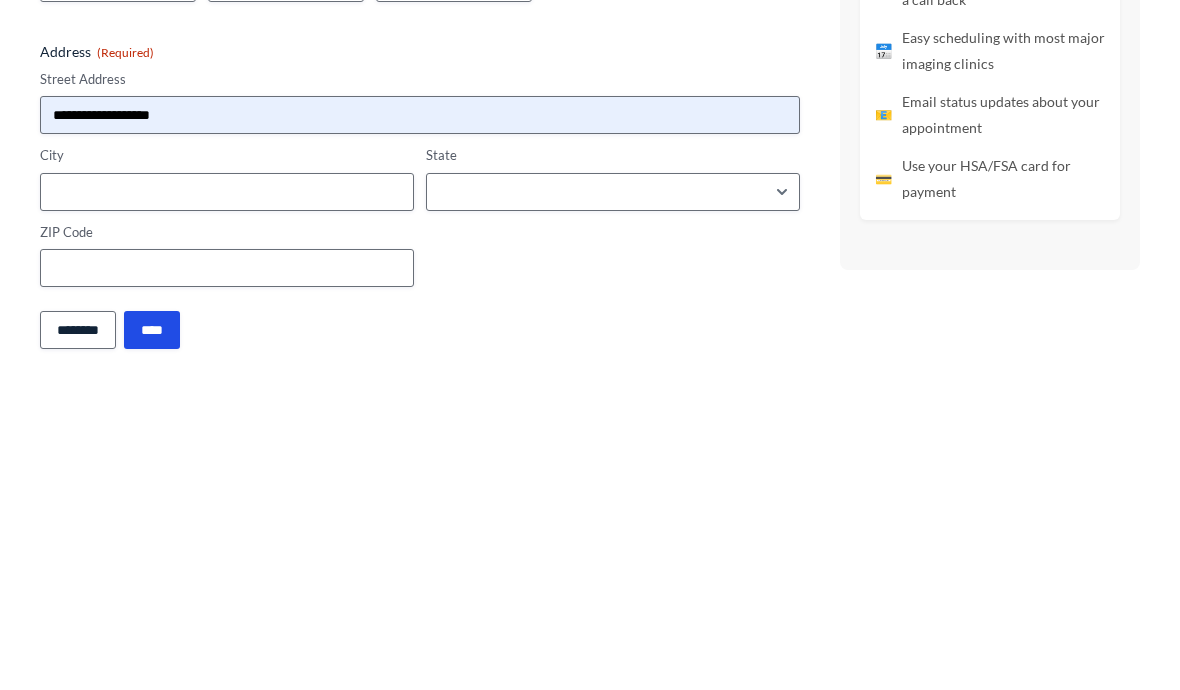 type on "**********" 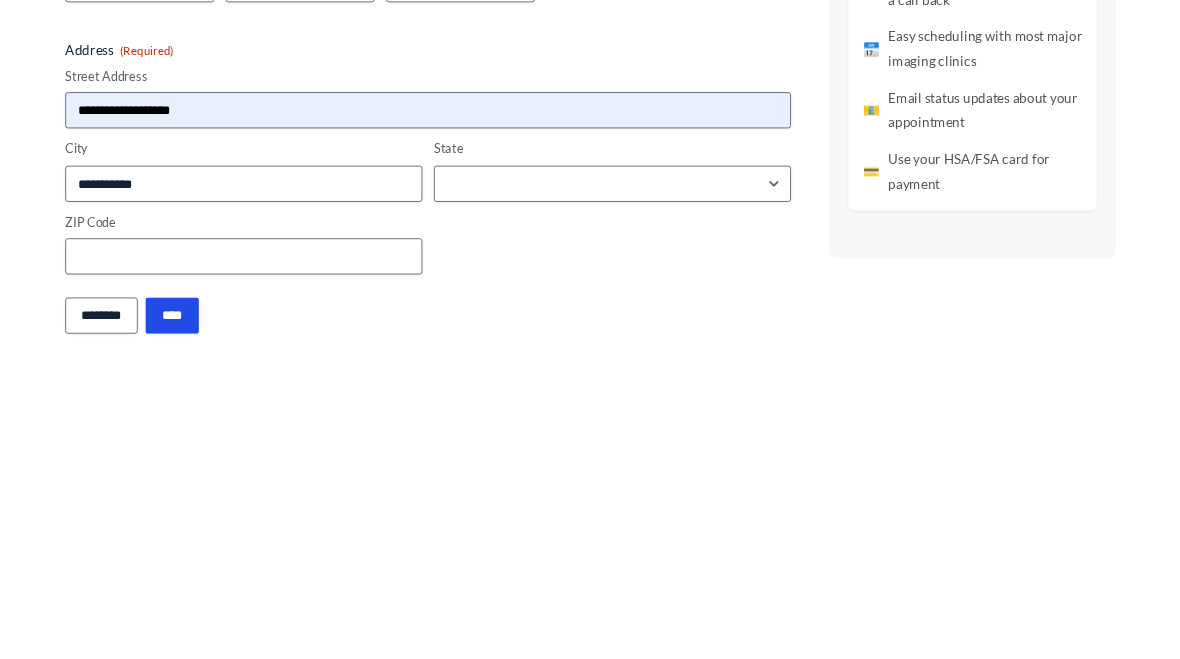 scroll, scrollTop: 1587, scrollLeft: 0, axis: vertical 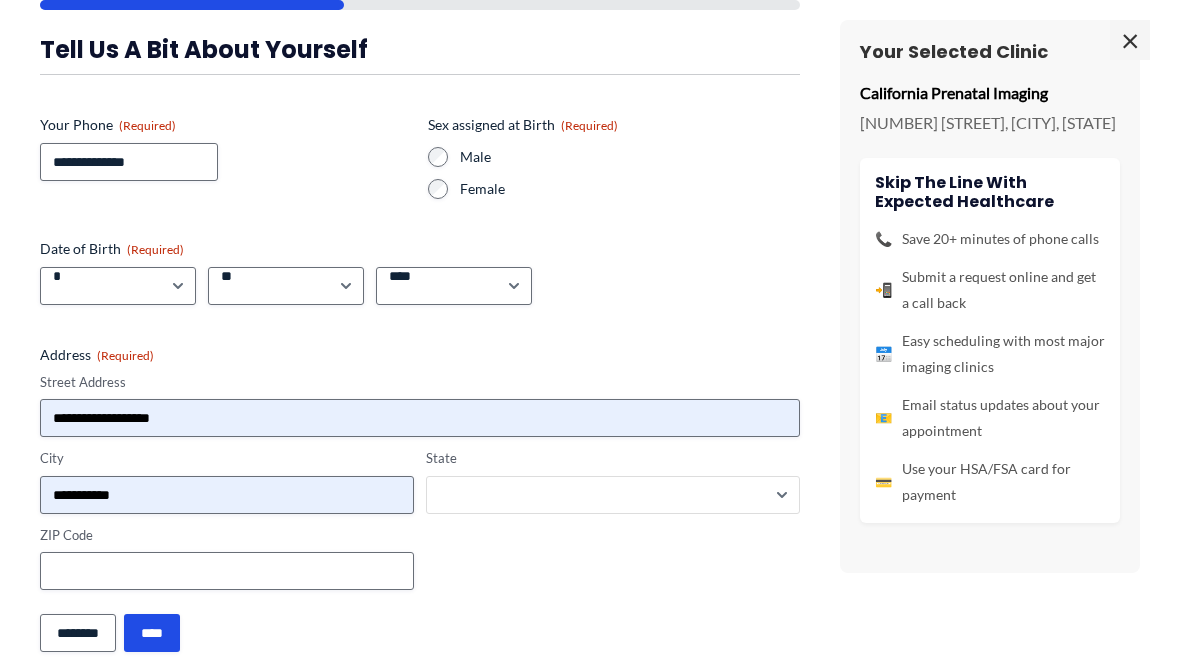 click on "**********" at bounding box center (613, 495) 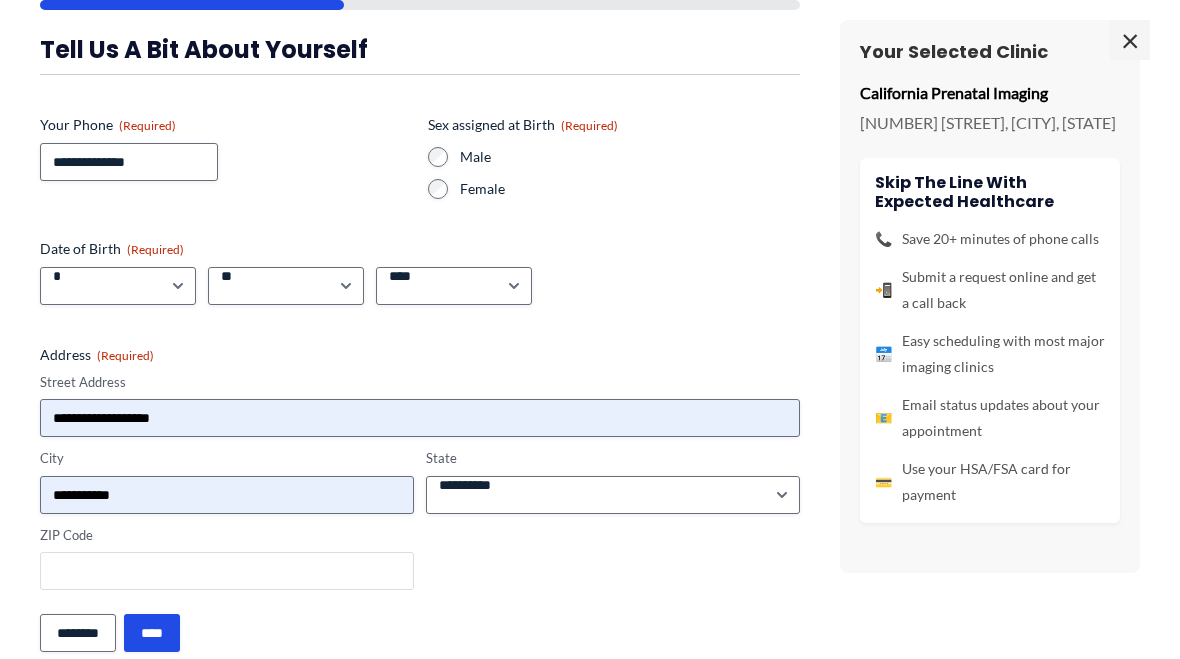 click on "ZIP Code" at bounding box center [227, 571] 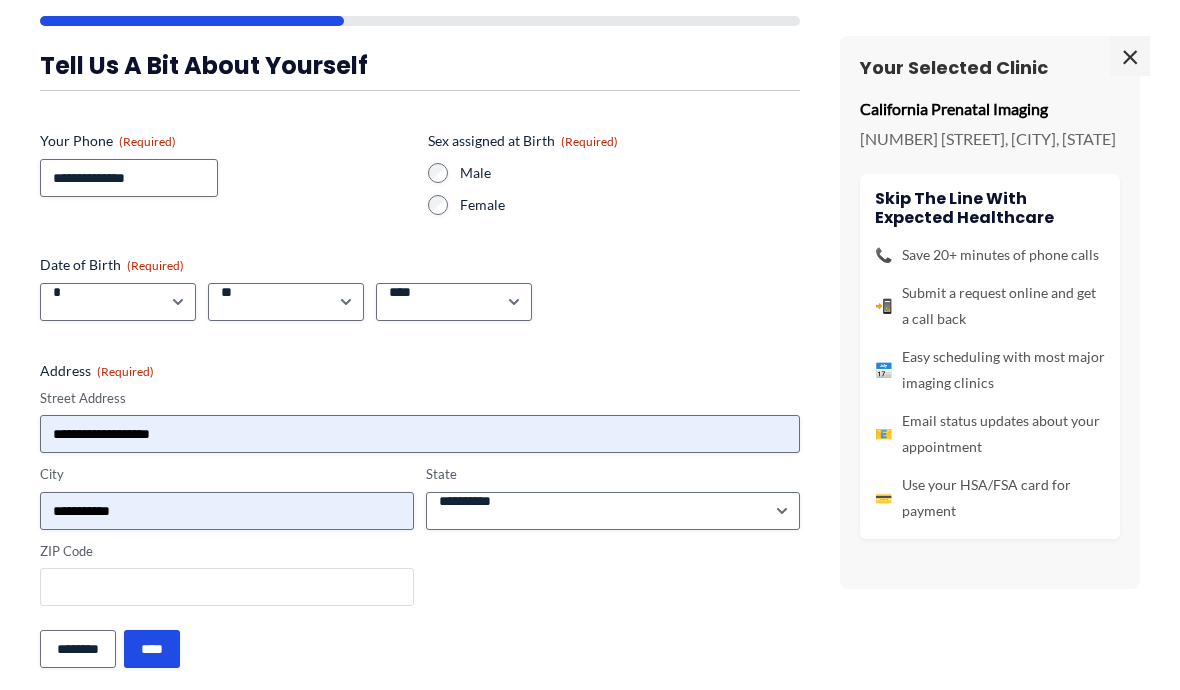 scroll, scrollTop: 1625, scrollLeft: 0, axis: vertical 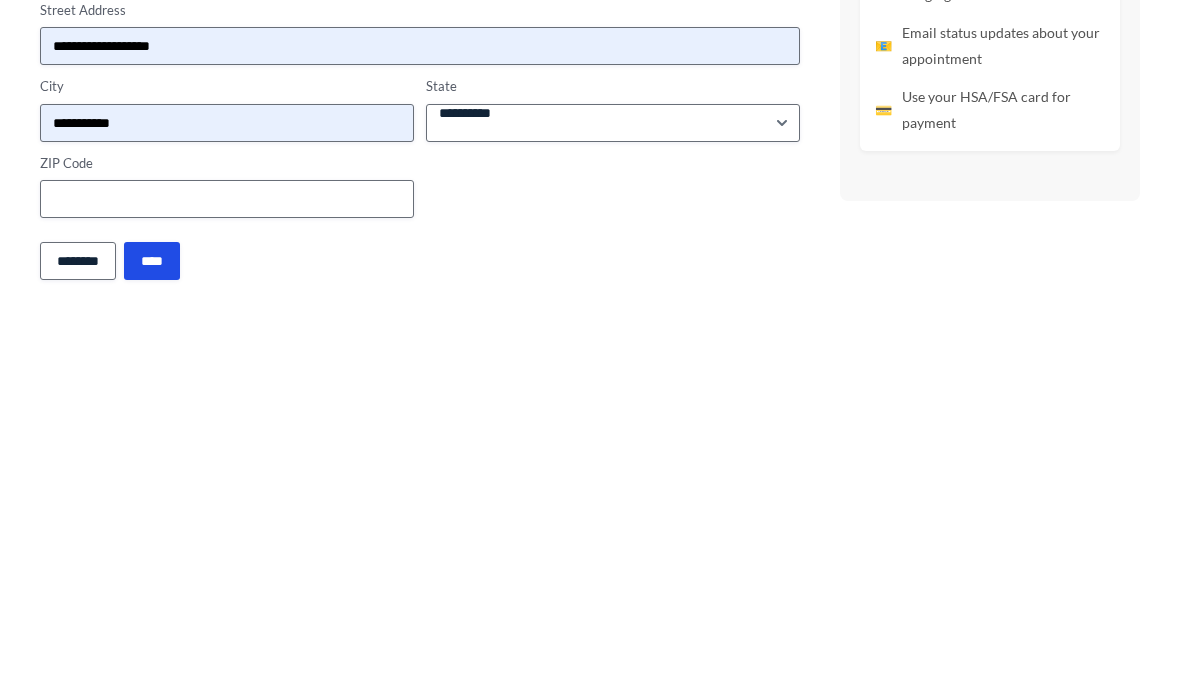type on "*****" 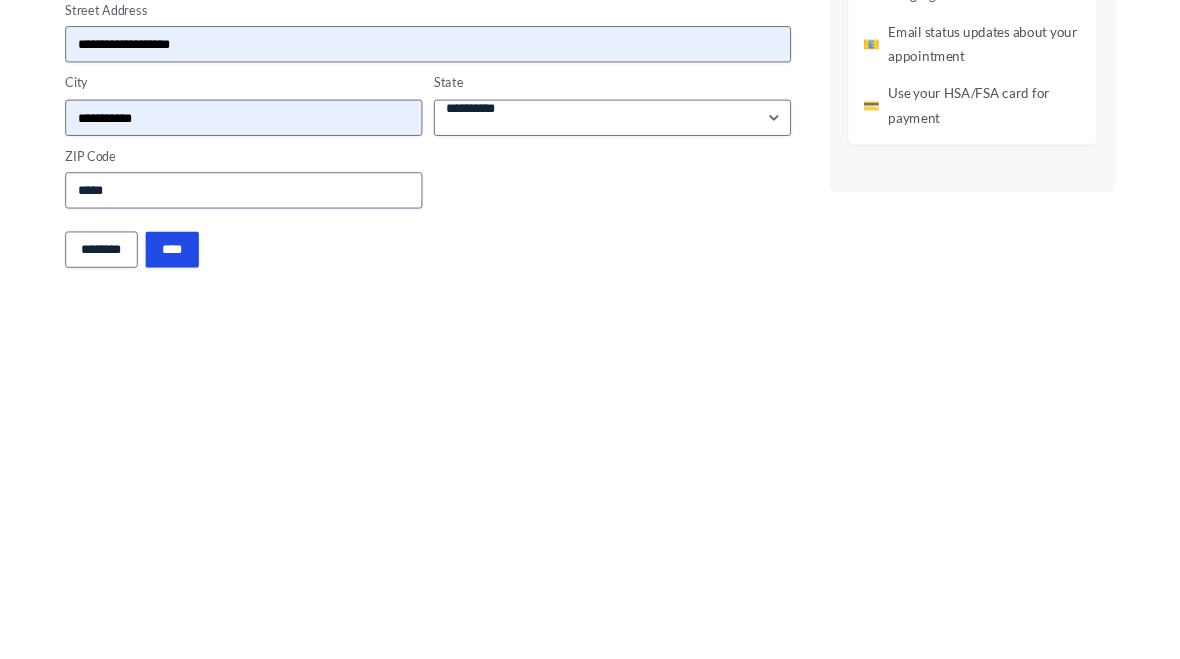 scroll, scrollTop: 1997, scrollLeft: 0, axis: vertical 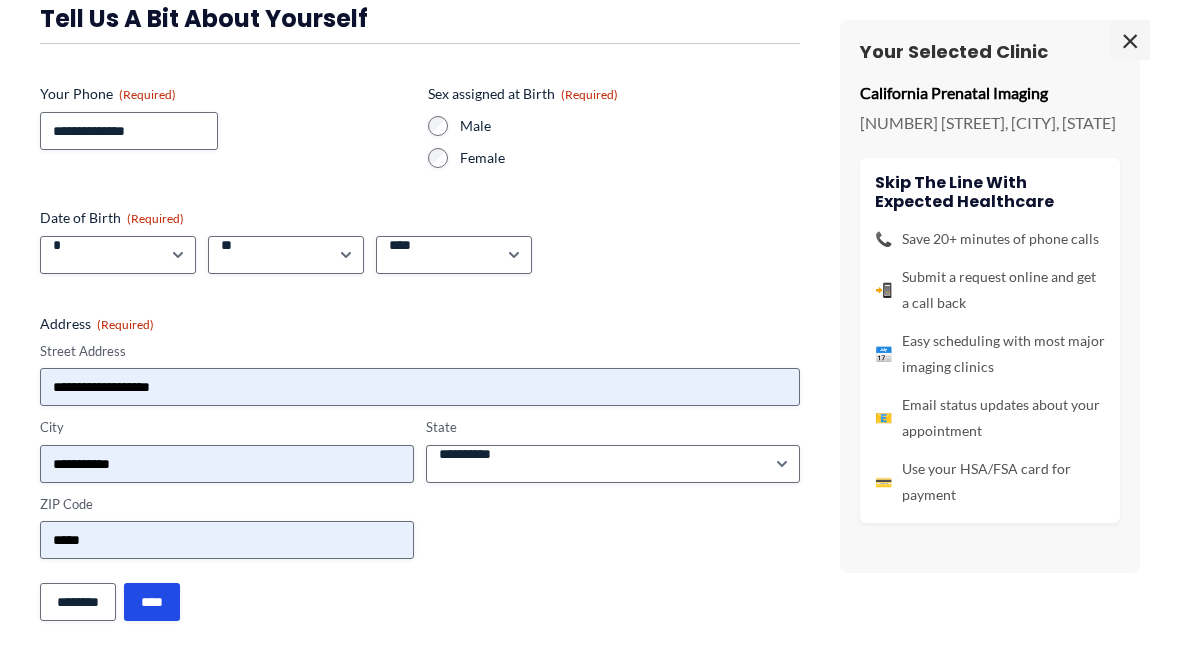 click on "**********" at bounding box center [590, 247] 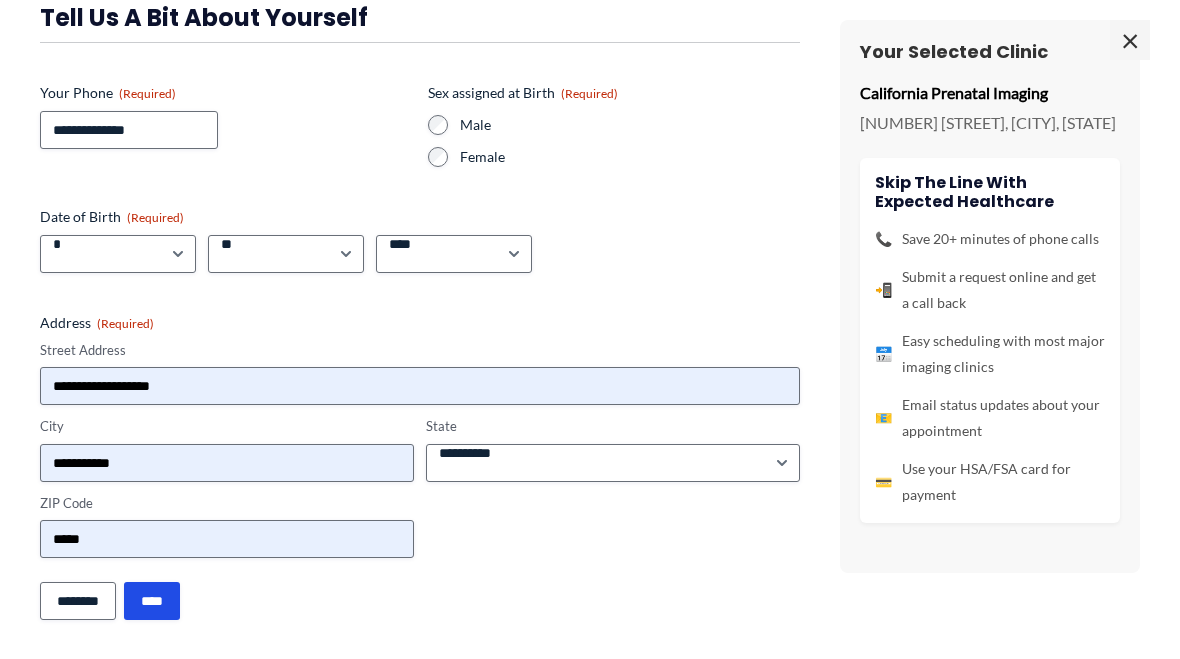 scroll, scrollTop: 186, scrollLeft: 0, axis: vertical 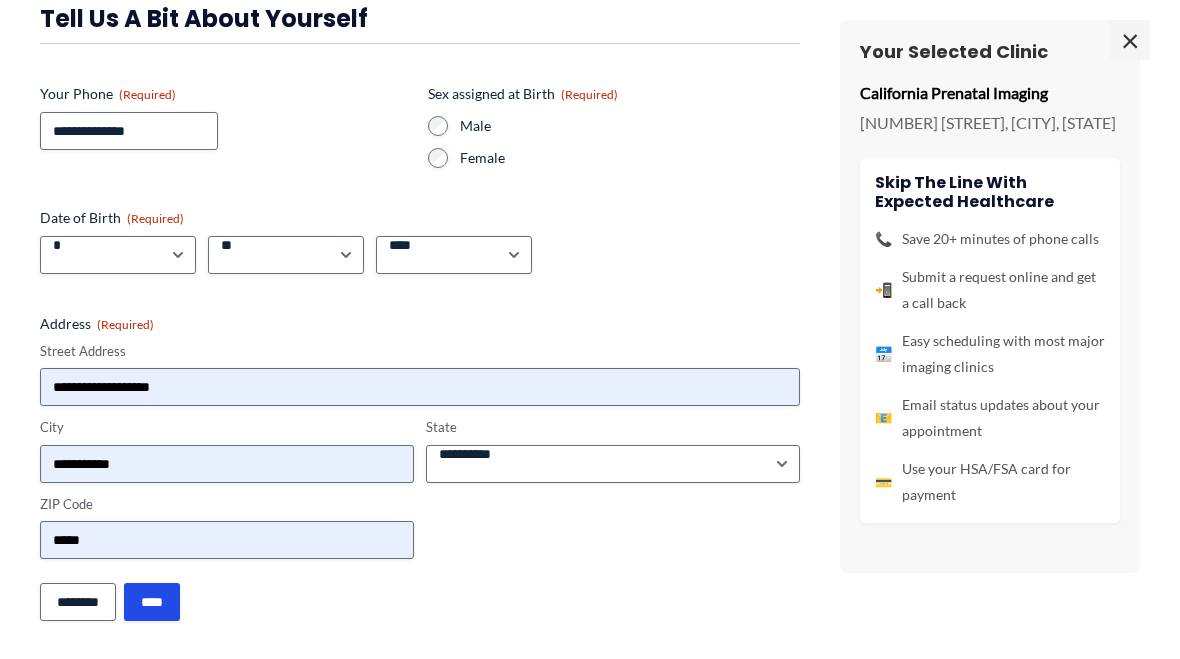 click on "×" at bounding box center [1130, 40] 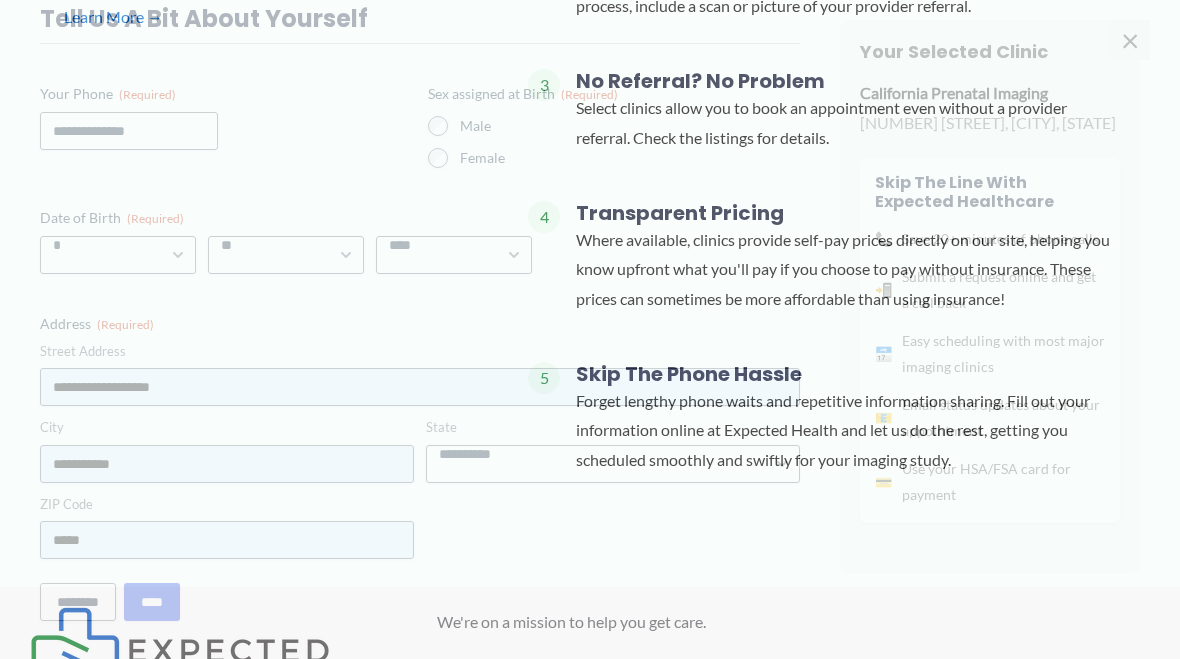 select on "*" 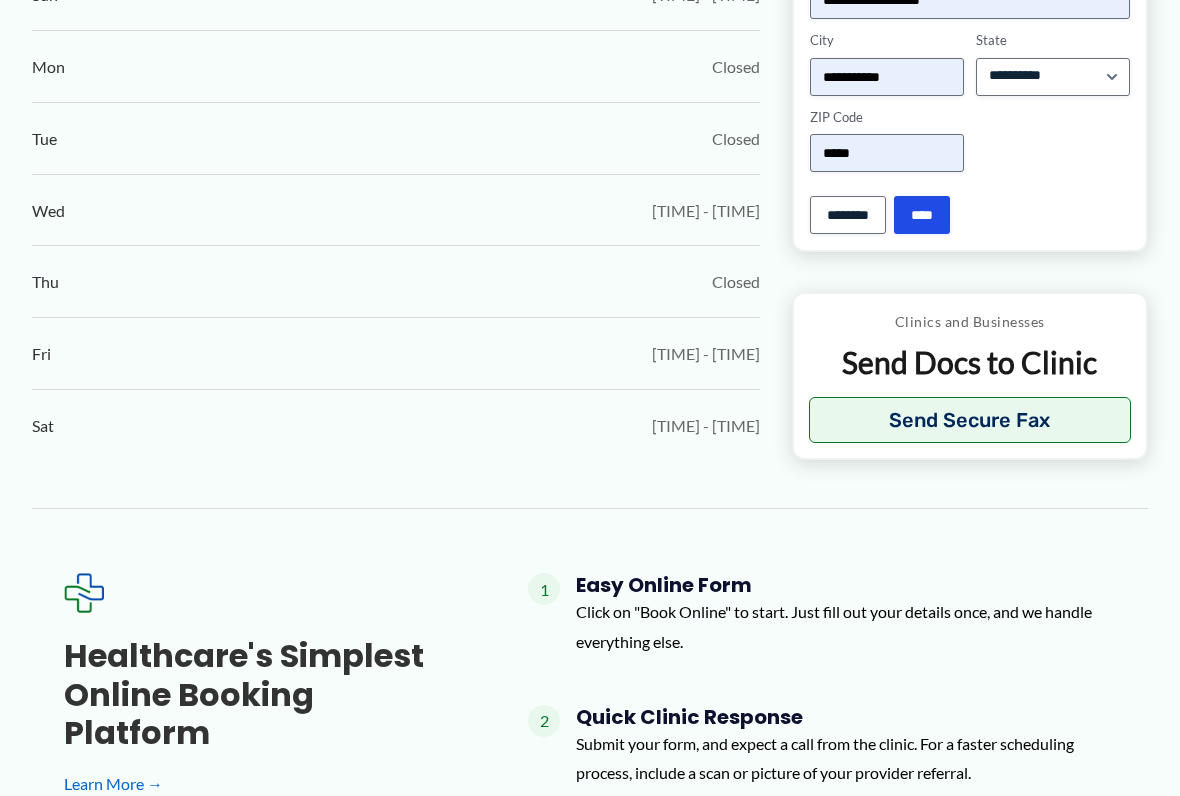 scroll, scrollTop: 1224, scrollLeft: 0, axis: vertical 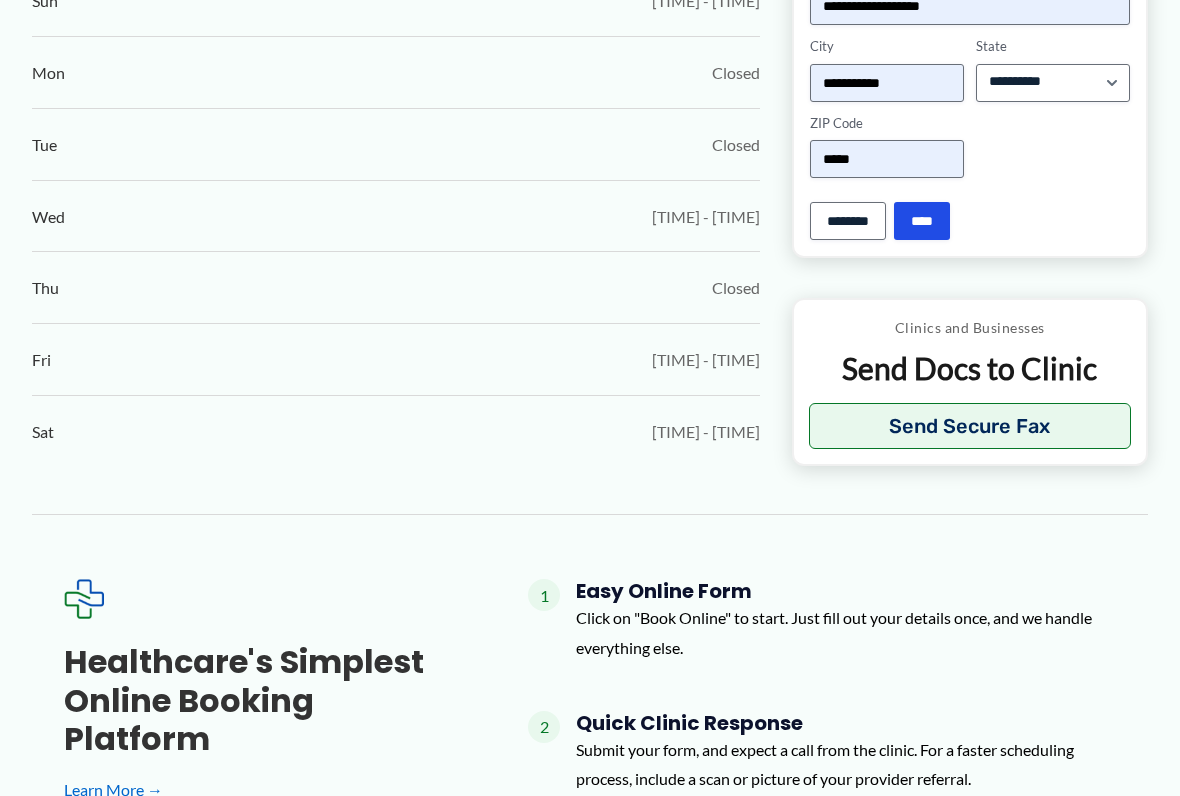 click on "****" at bounding box center [0, 0] 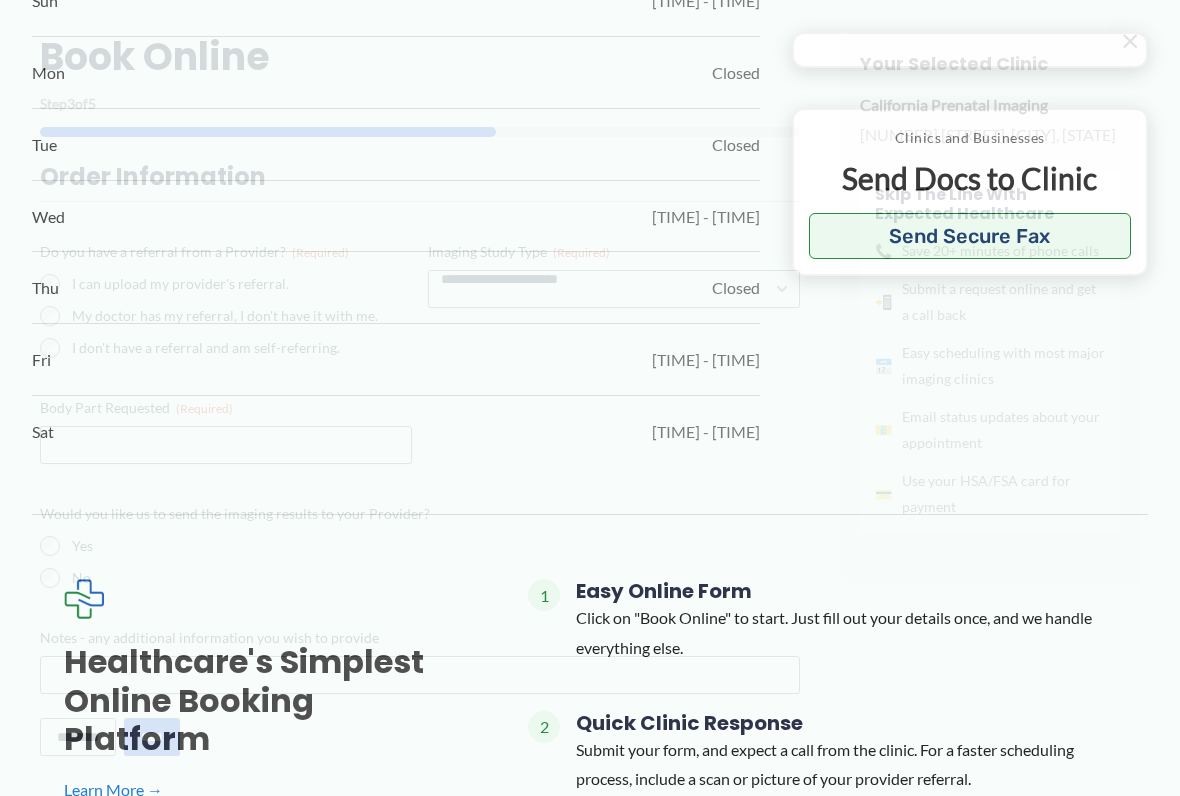 scroll, scrollTop: 0, scrollLeft: 0, axis: both 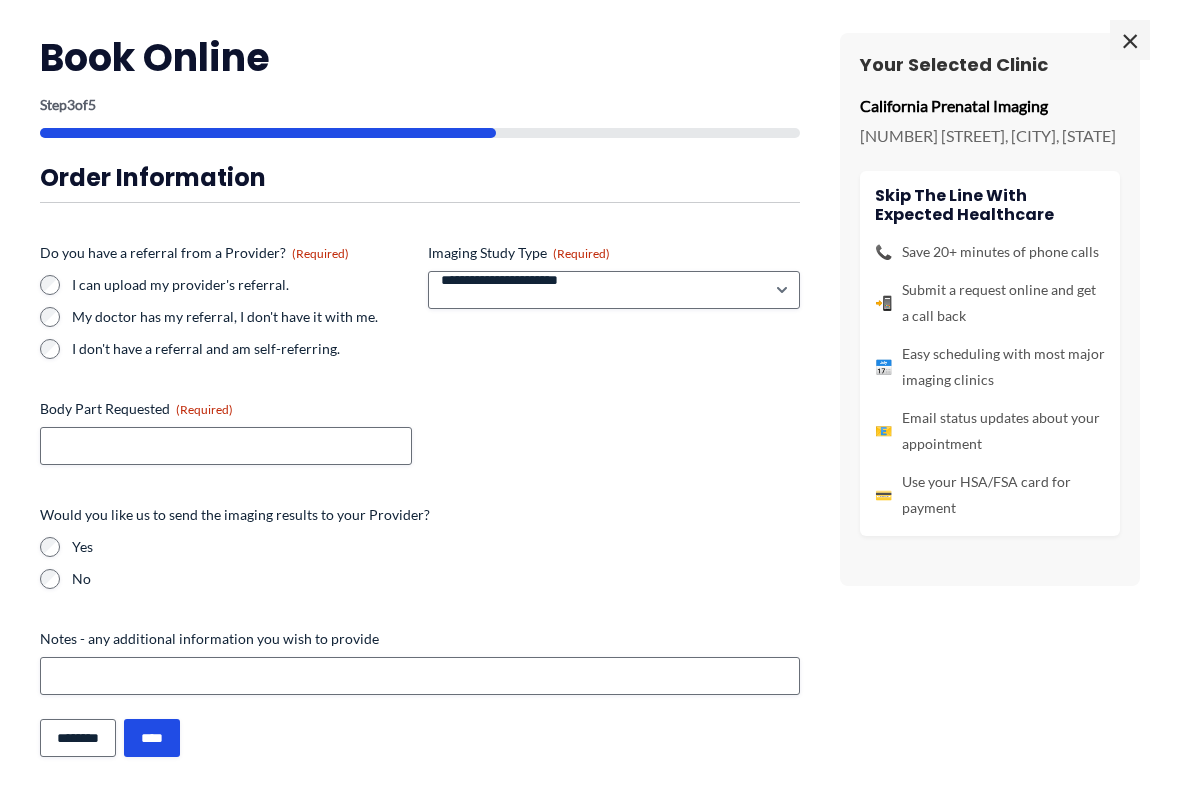 click on "**********" at bounding box center [614, 290] 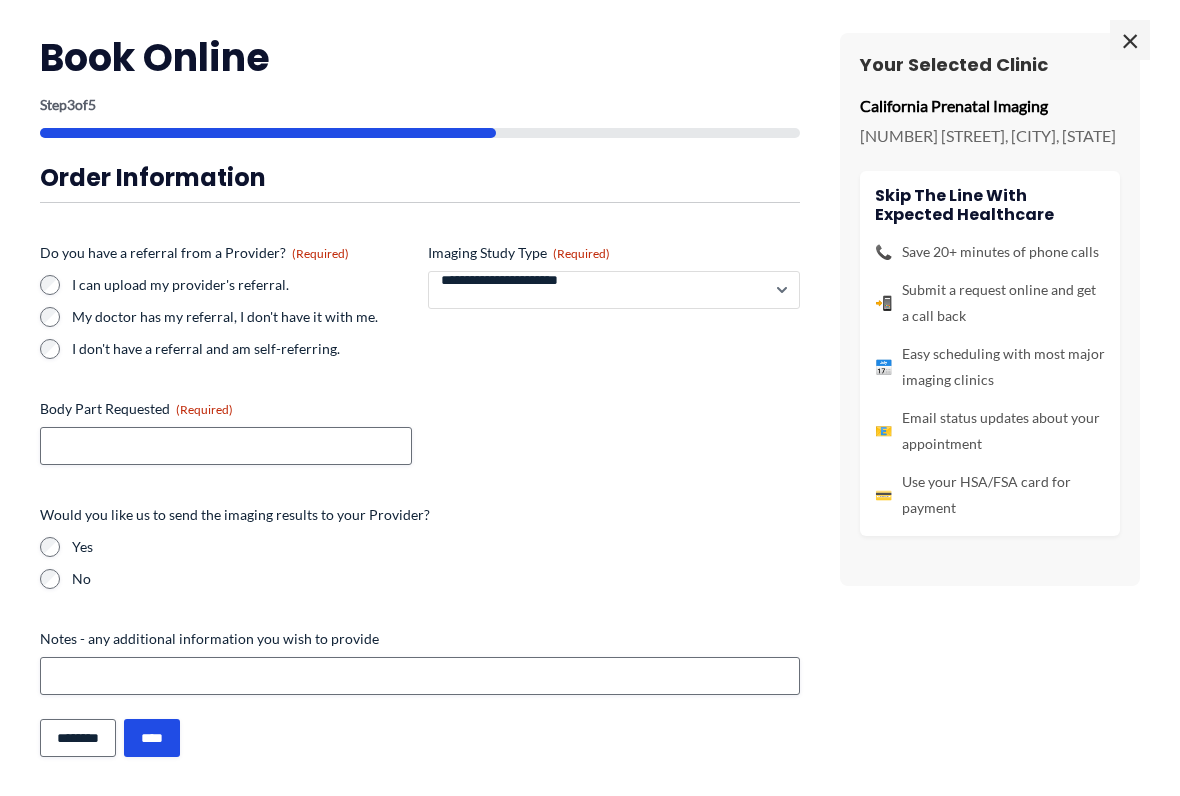 select on "**********" 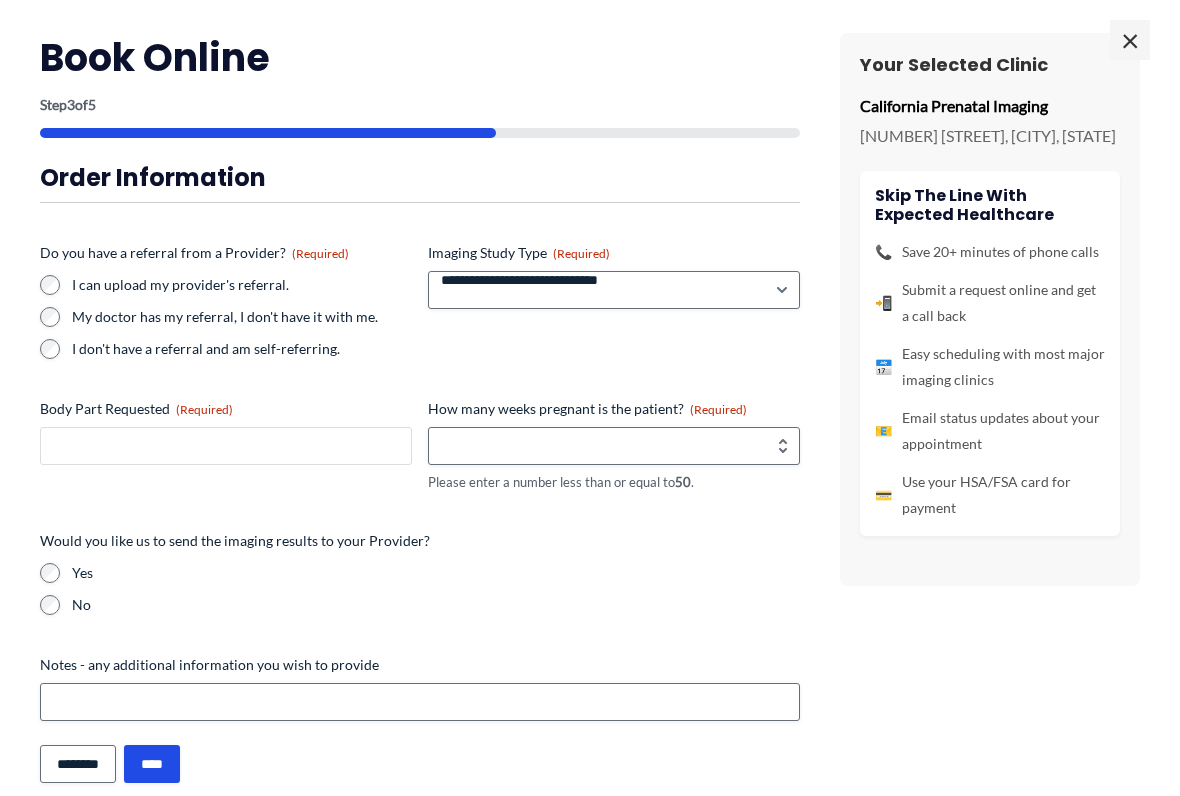 click on "Body Part Requested (Required)" at bounding box center [226, 446] 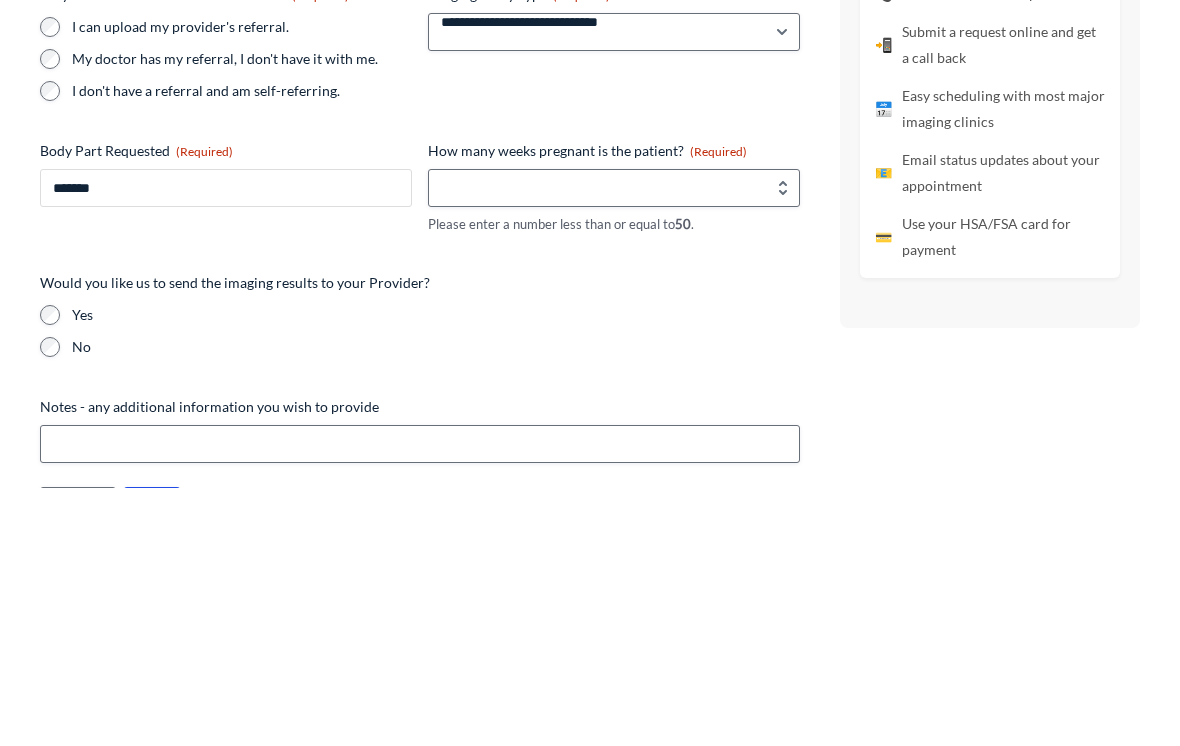 type on "*******" 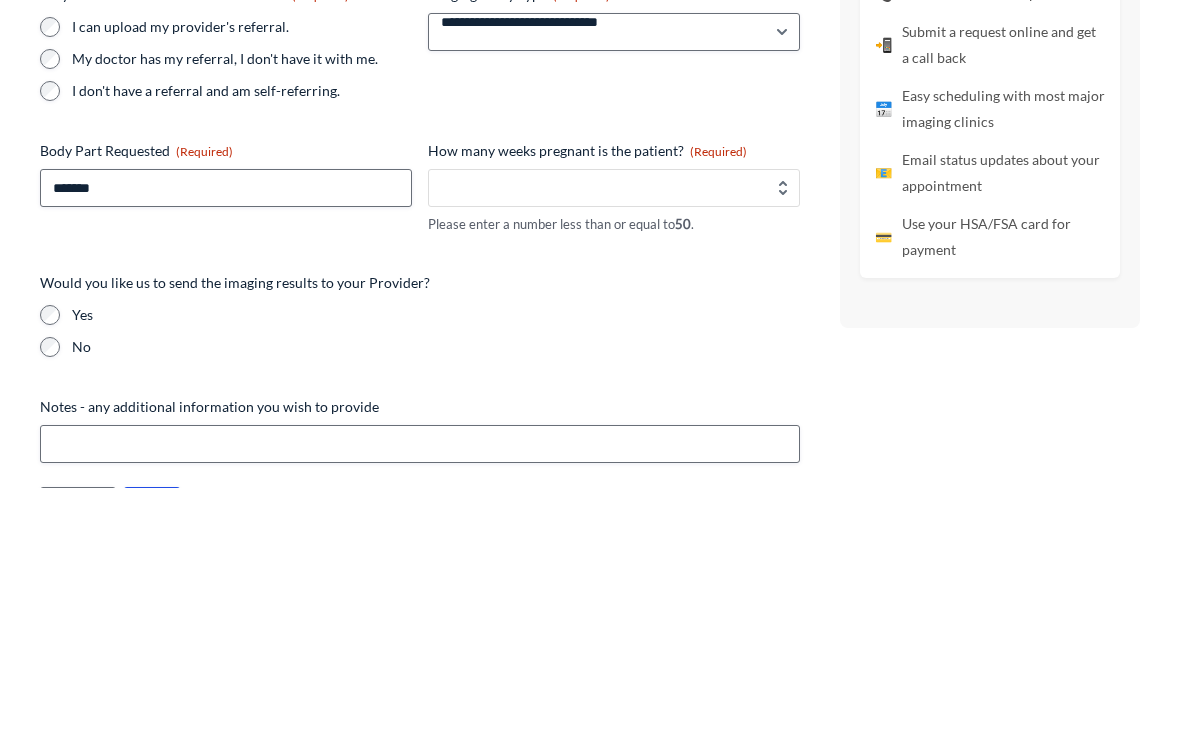 click on "How many weeks pregnant is the patient? (Required)" at bounding box center [614, 446] 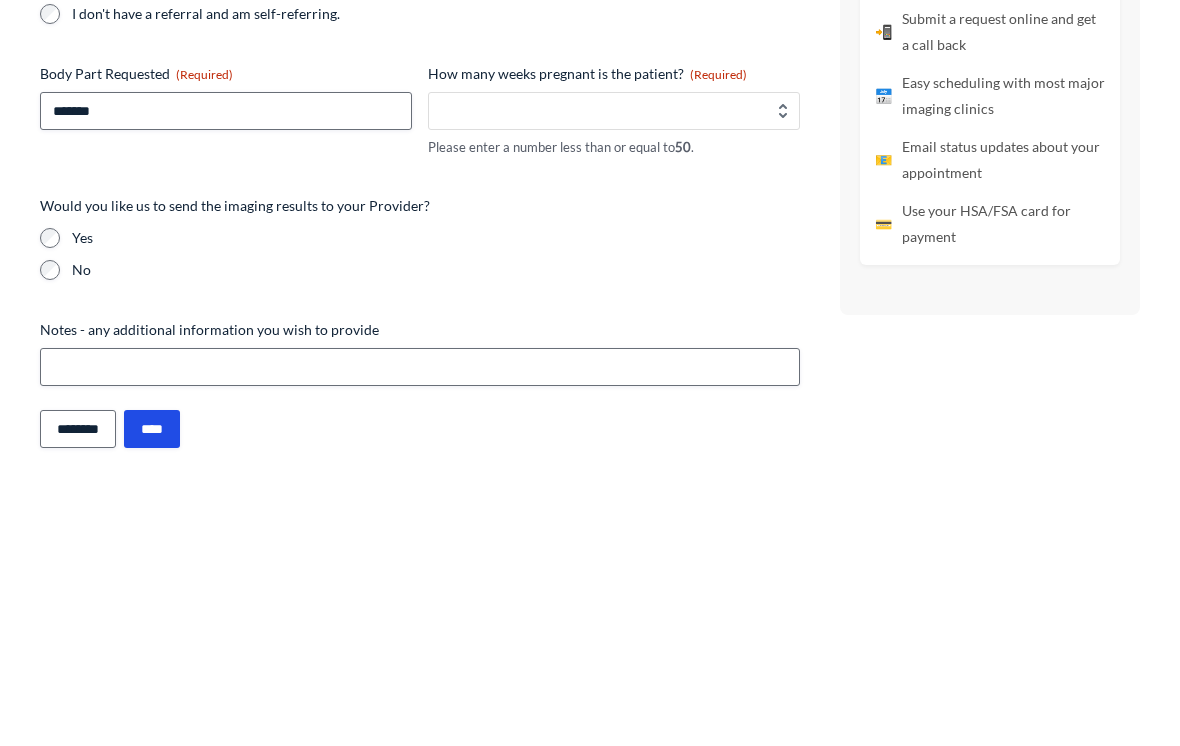 scroll, scrollTop: 103, scrollLeft: 0, axis: vertical 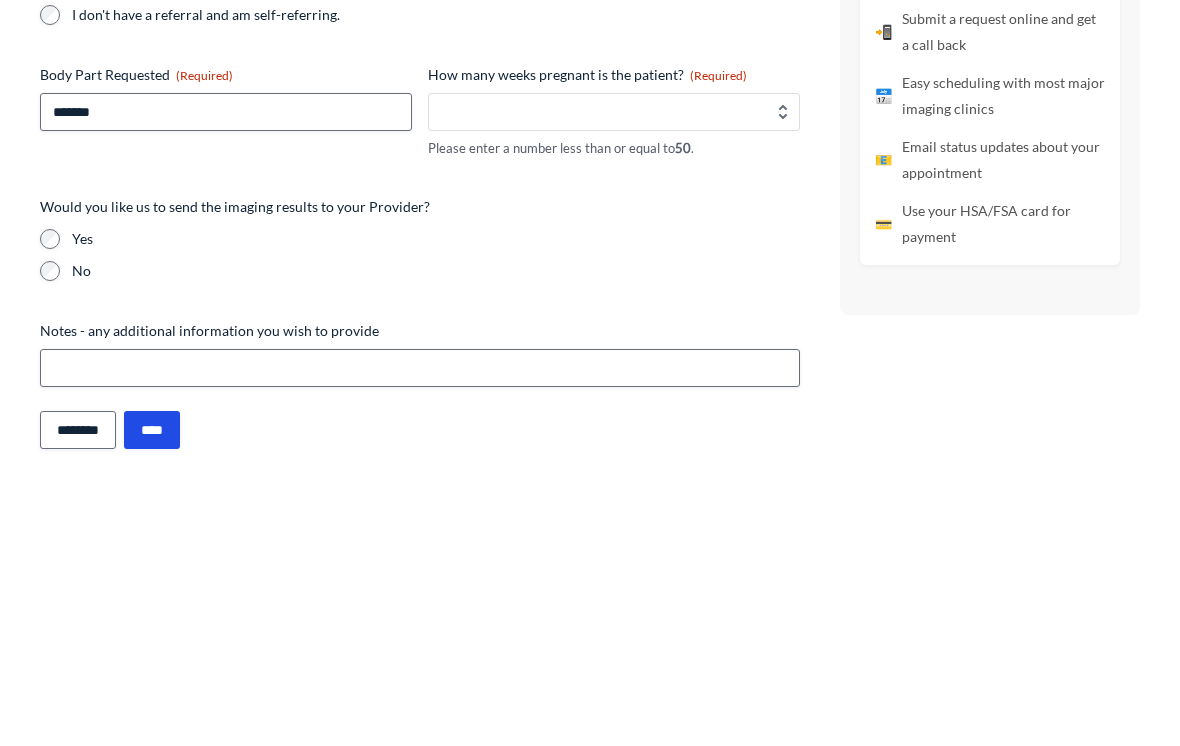type on "*" 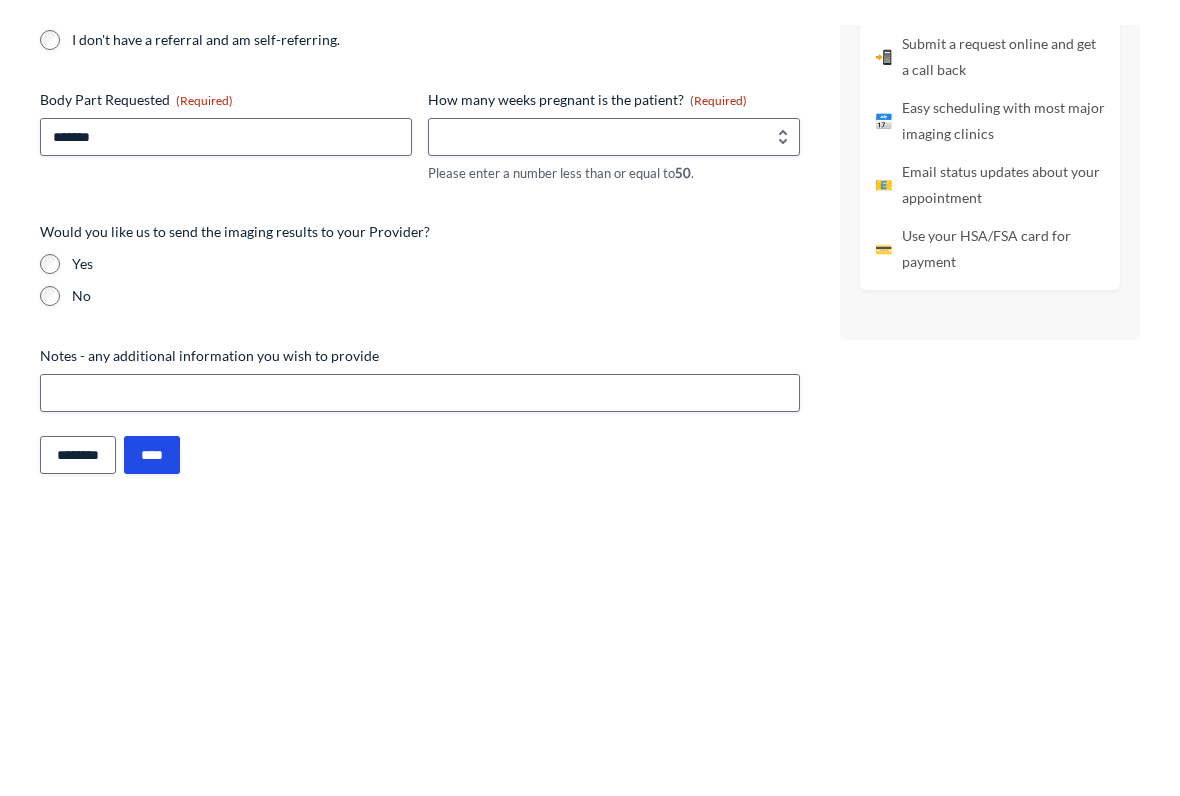 scroll, scrollTop: 1415, scrollLeft: 0, axis: vertical 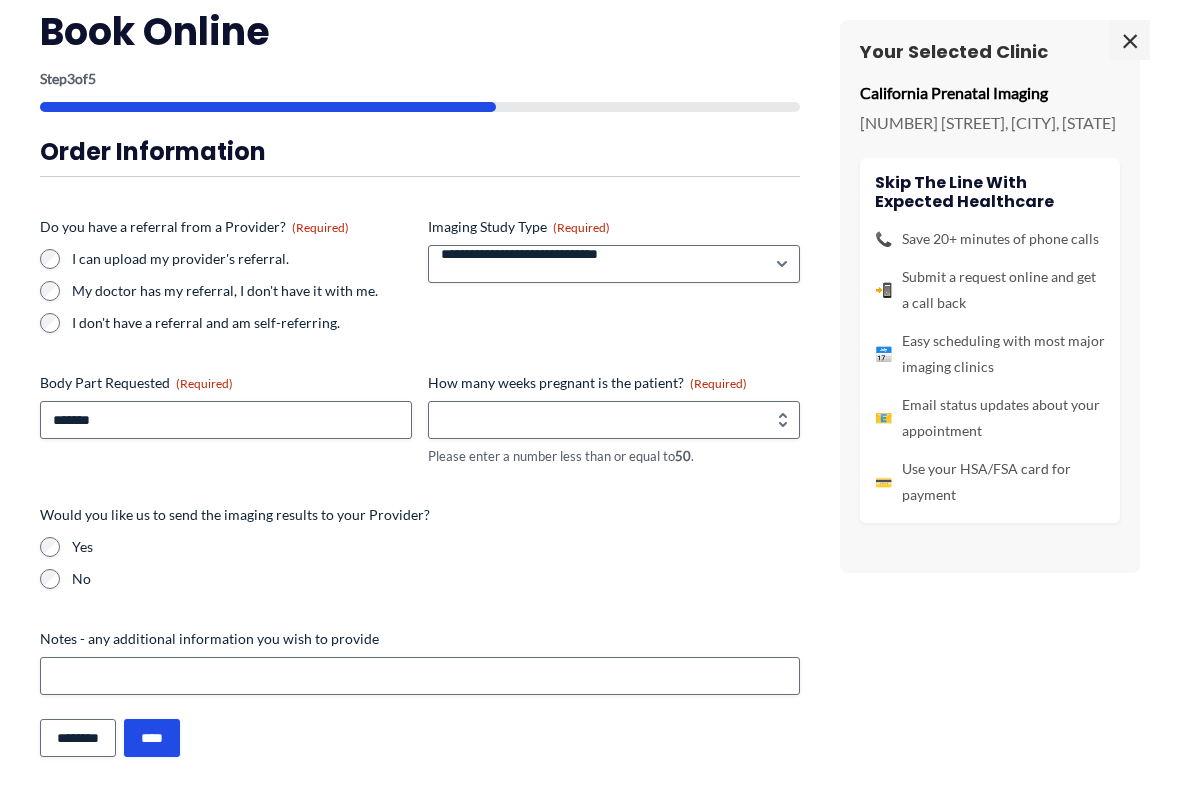 click on "****" at bounding box center (152, 738) 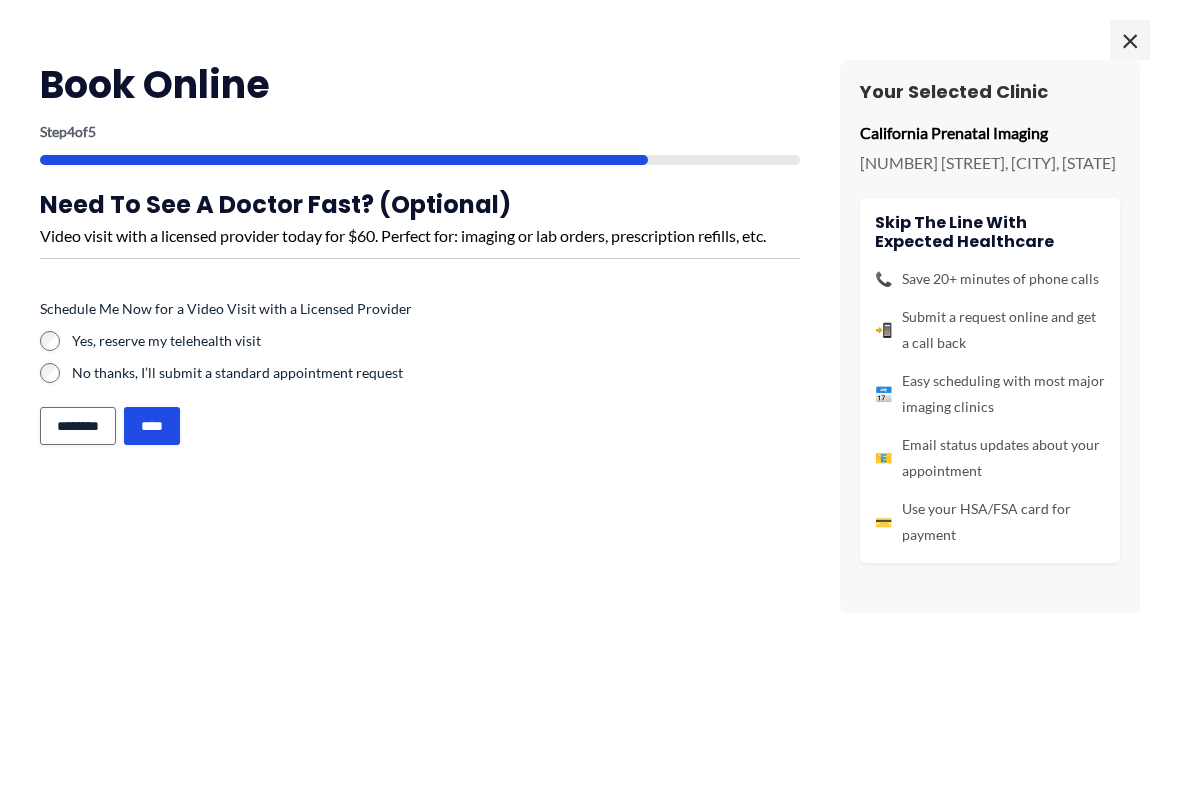 scroll, scrollTop: 0, scrollLeft: 0, axis: both 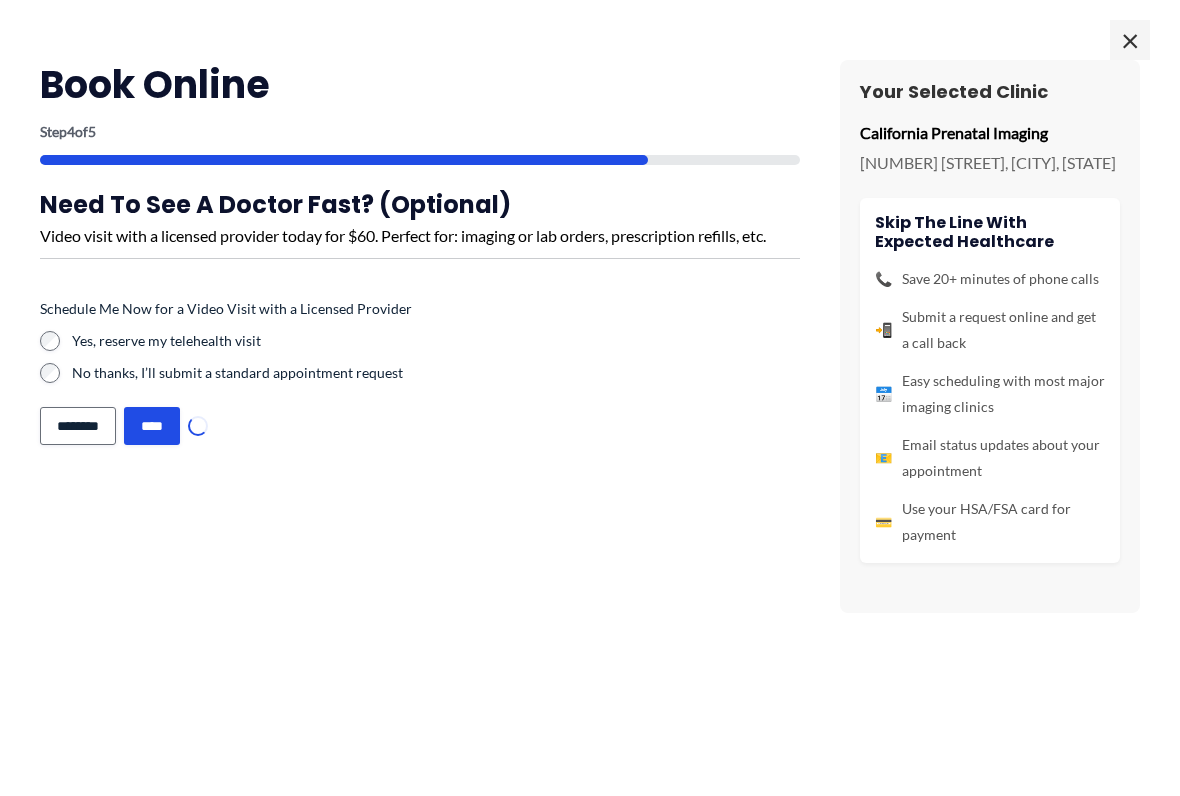 click on "****" at bounding box center [152, 426] 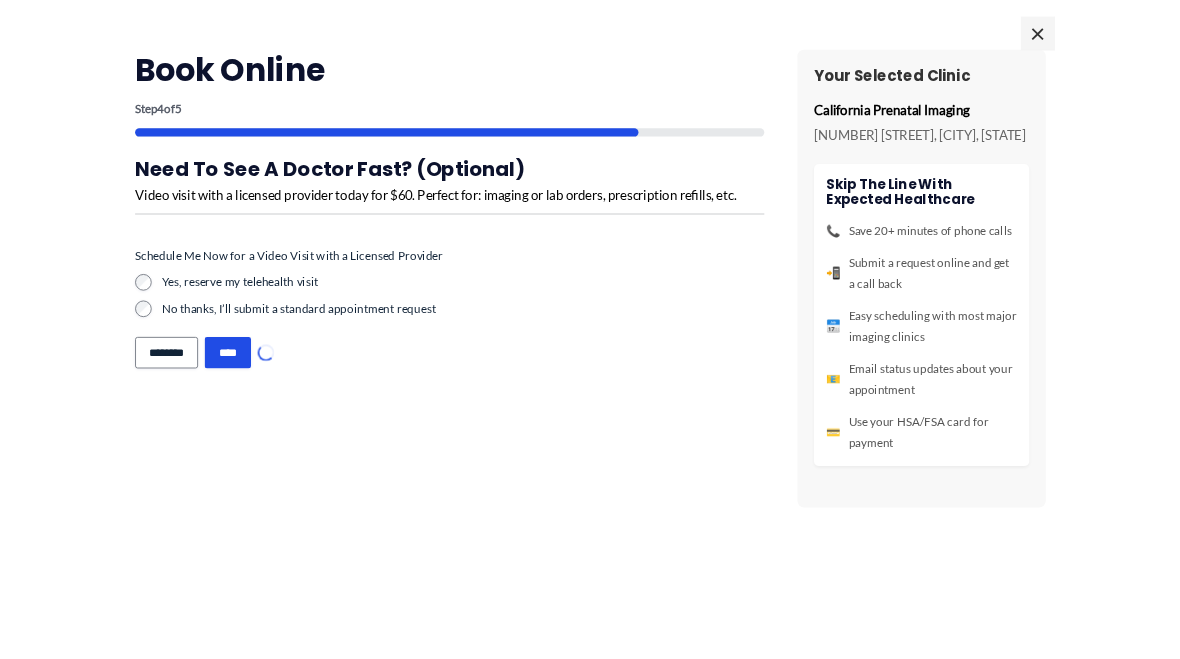 scroll, scrollTop: 1564, scrollLeft: 0, axis: vertical 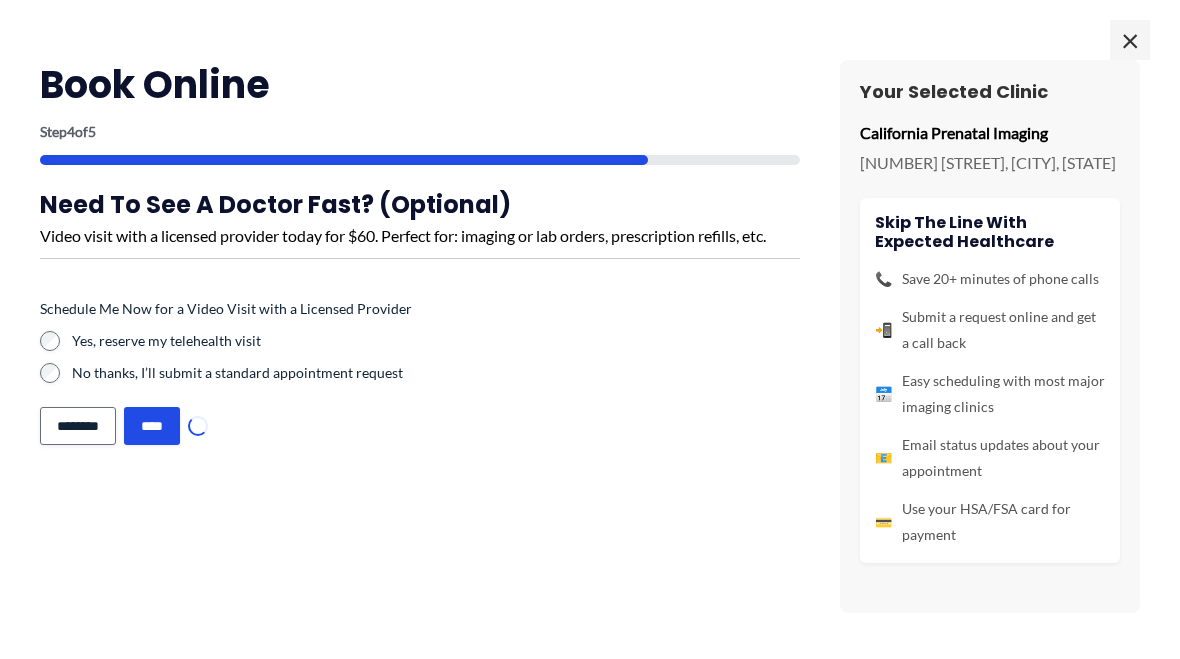 click on "****" at bounding box center (152, 426) 